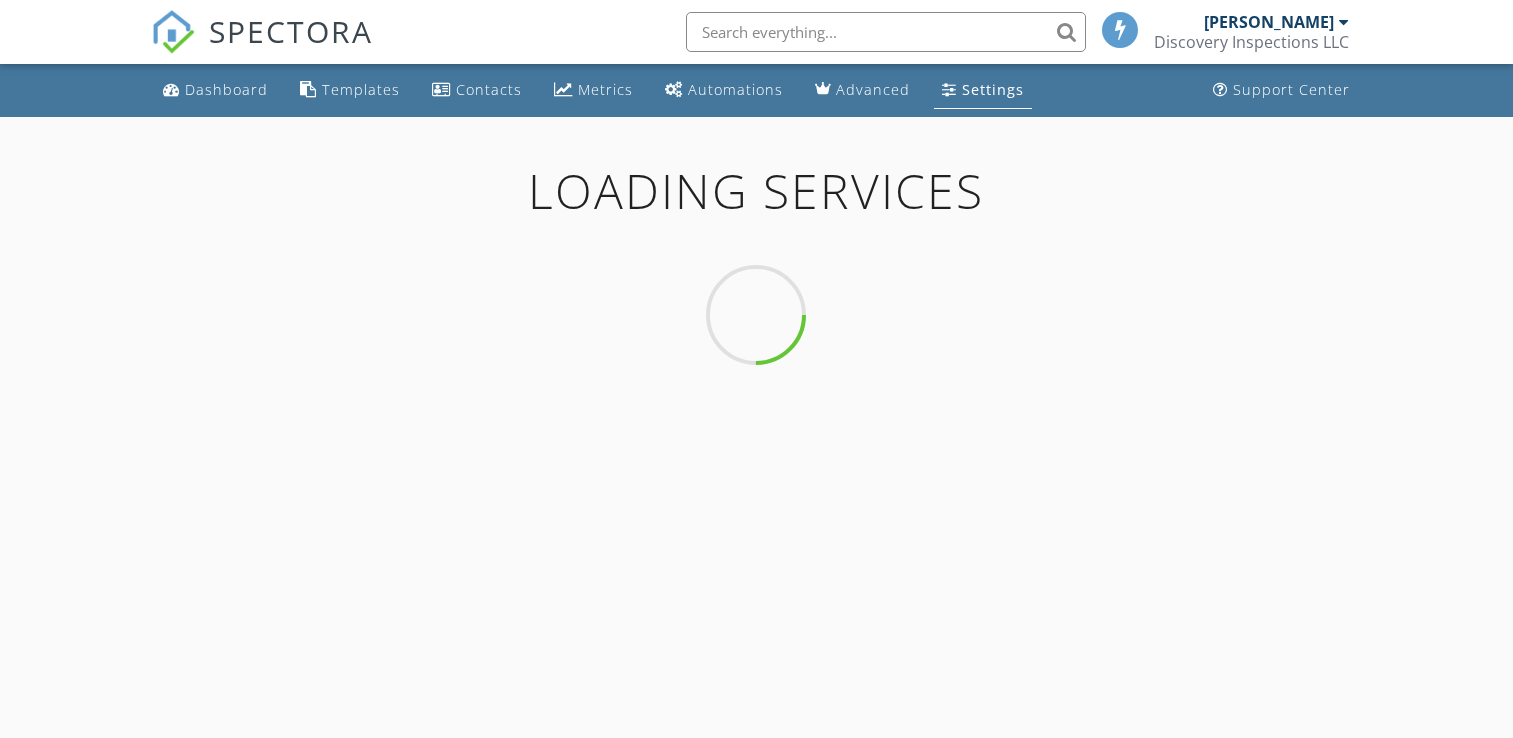scroll, scrollTop: 0, scrollLeft: 0, axis: both 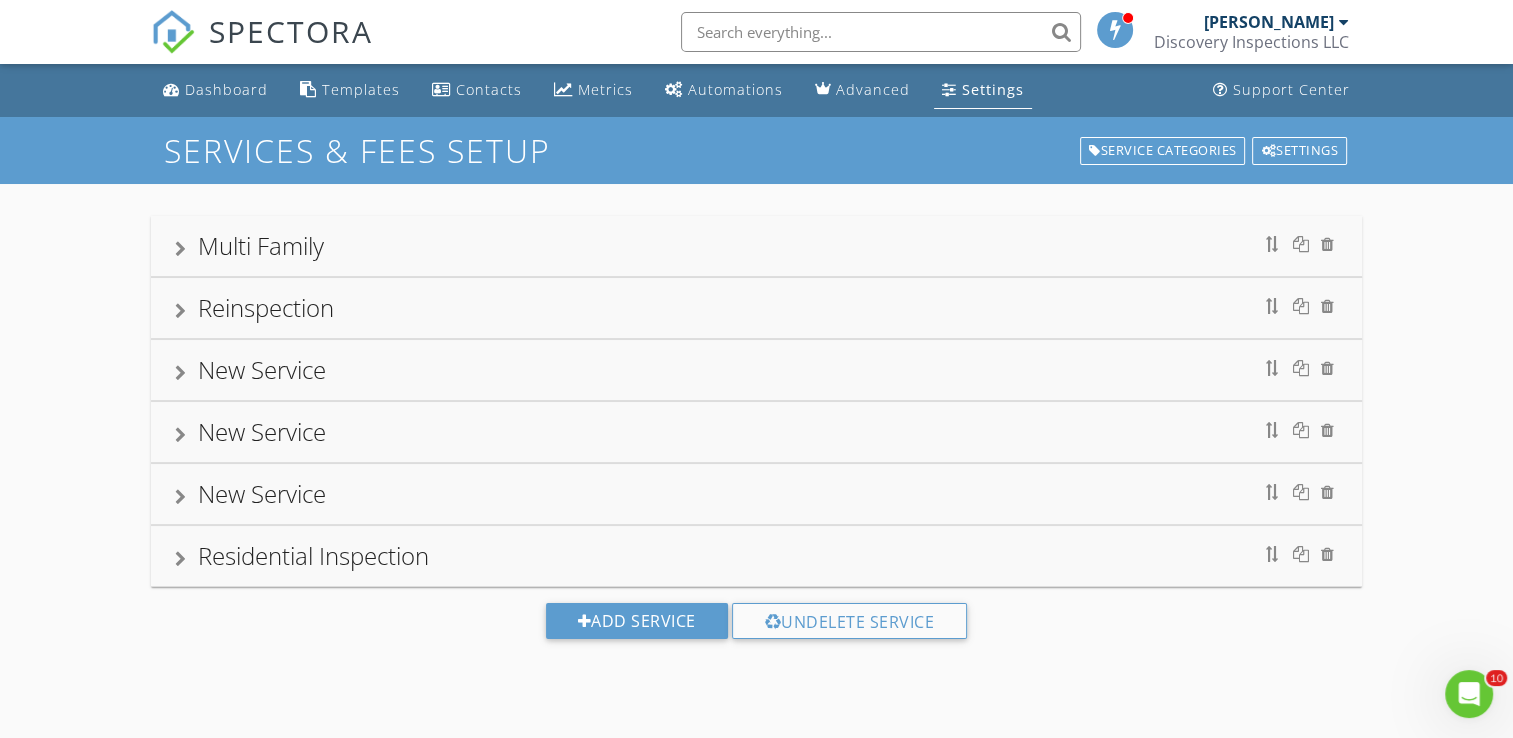 click on "Settings" at bounding box center [993, 89] 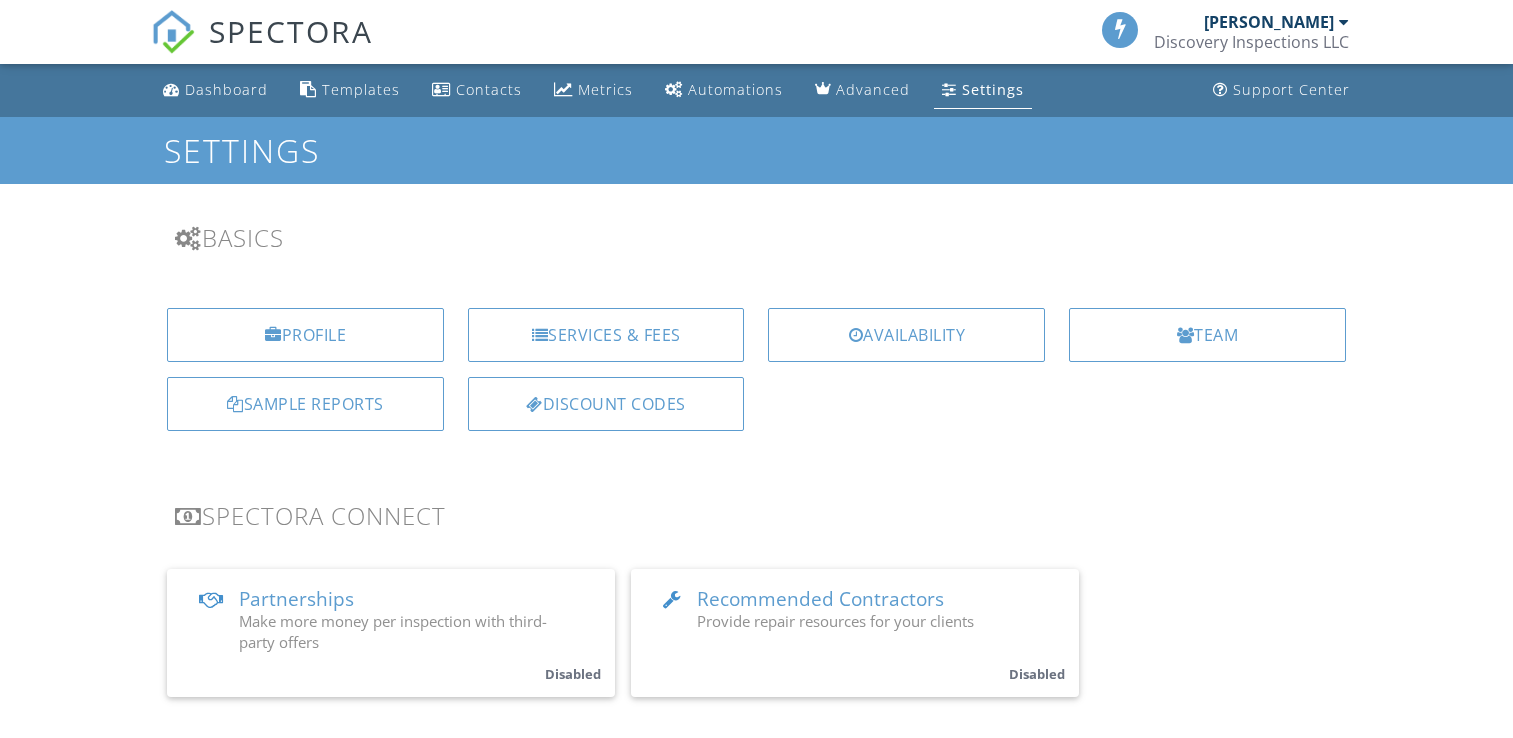 scroll, scrollTop: 0, scrollLeft: 0, axis: both 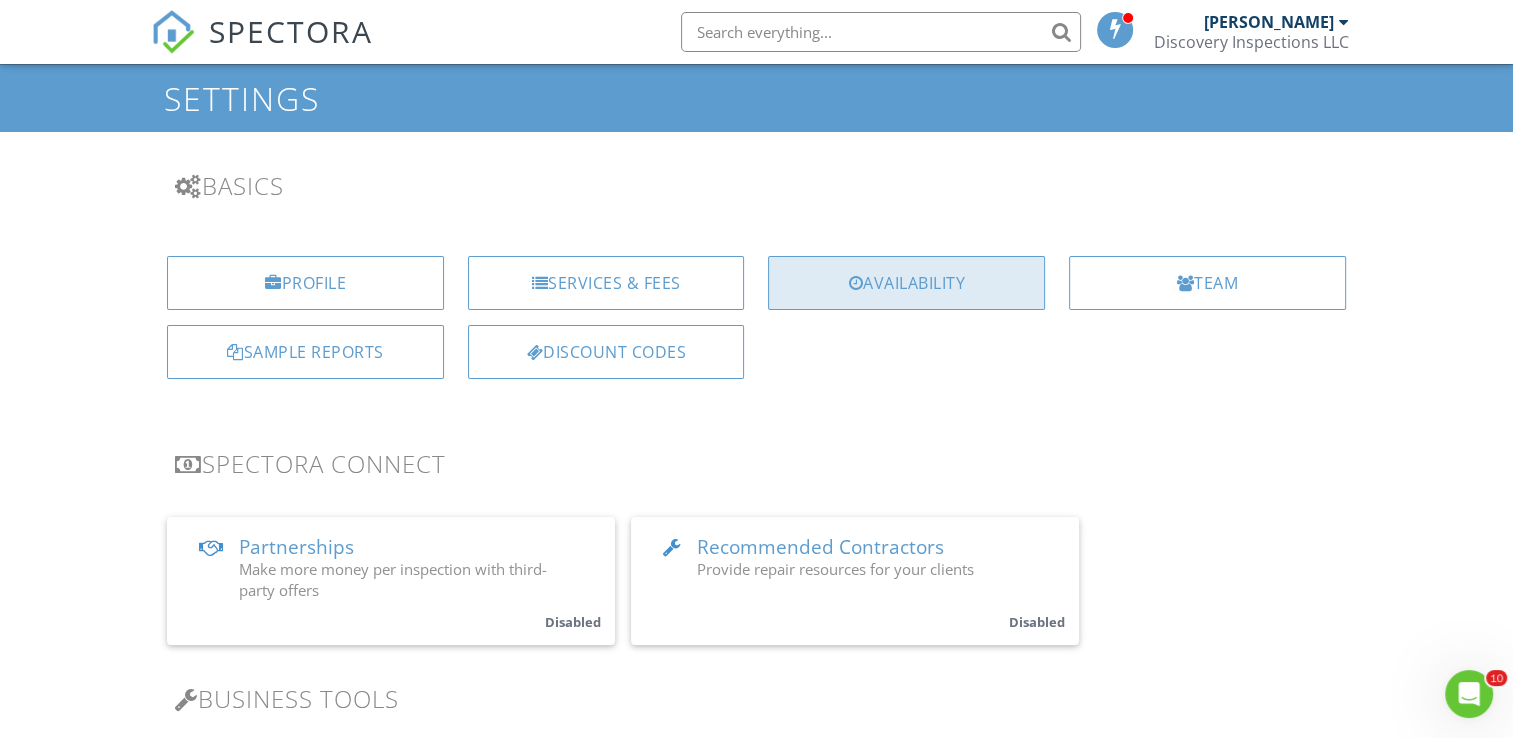 click on "Availability" at bounding box center (906, 283) 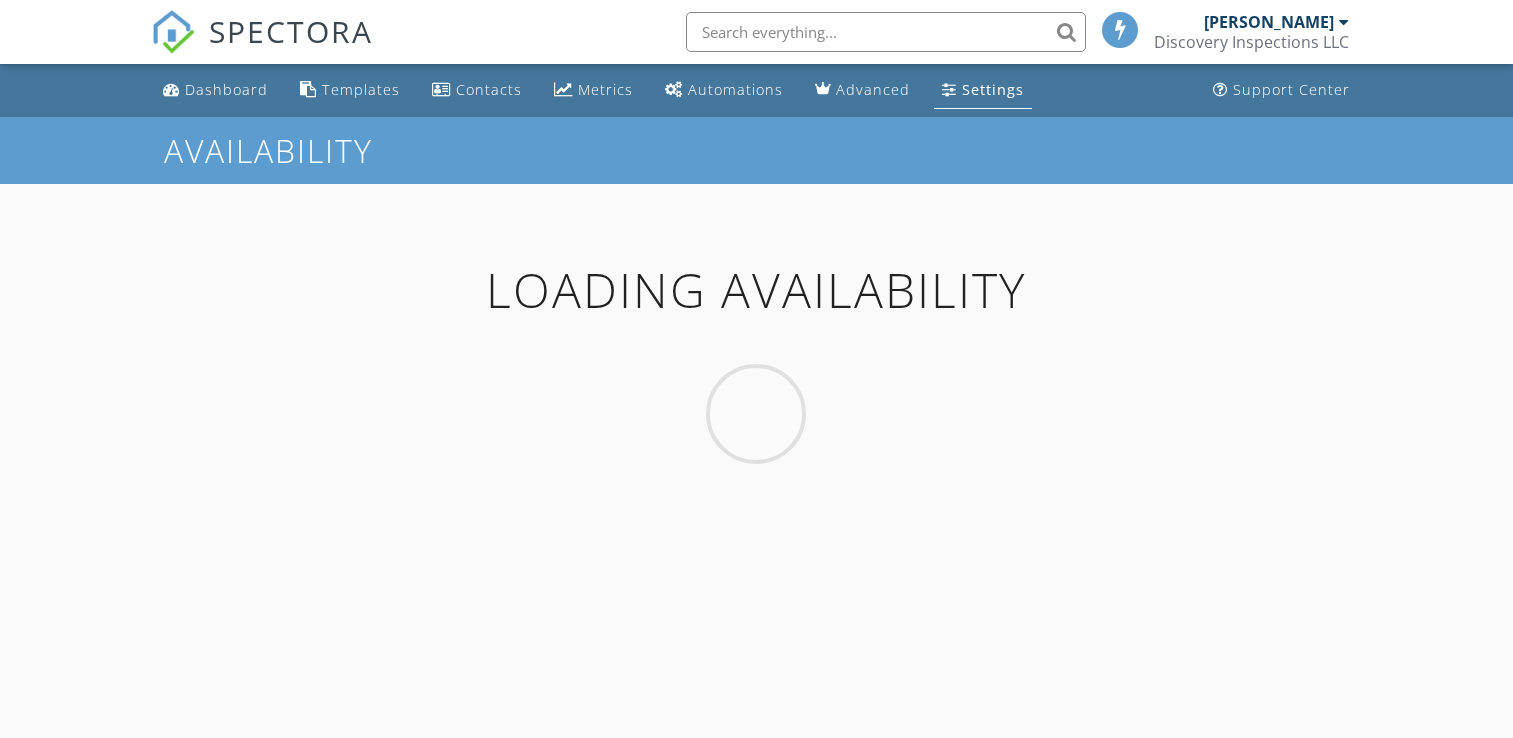 scroll, scrollTop: 0, scrollLeft: 0, axis: both 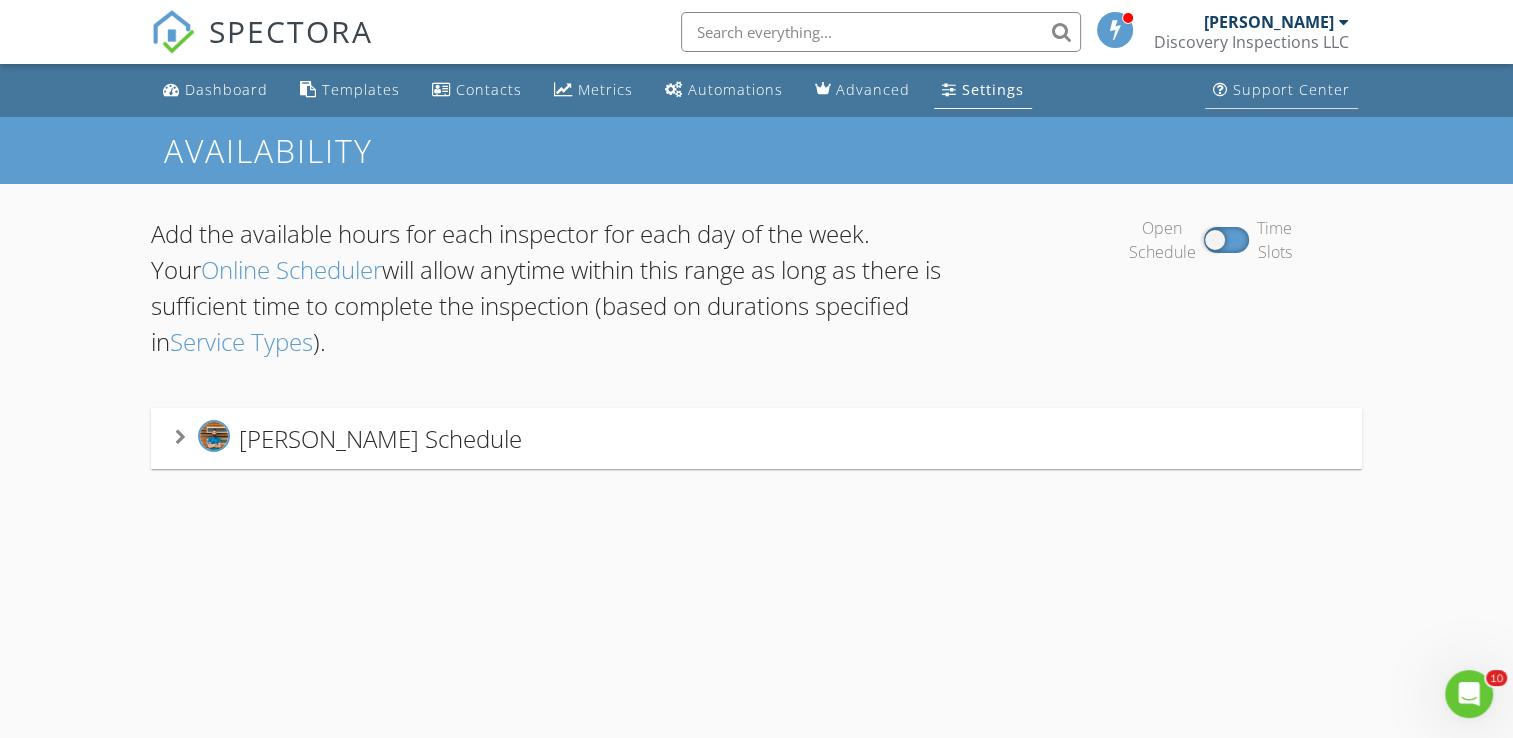 click on "Support Center" at bounding box center [1291, 89] 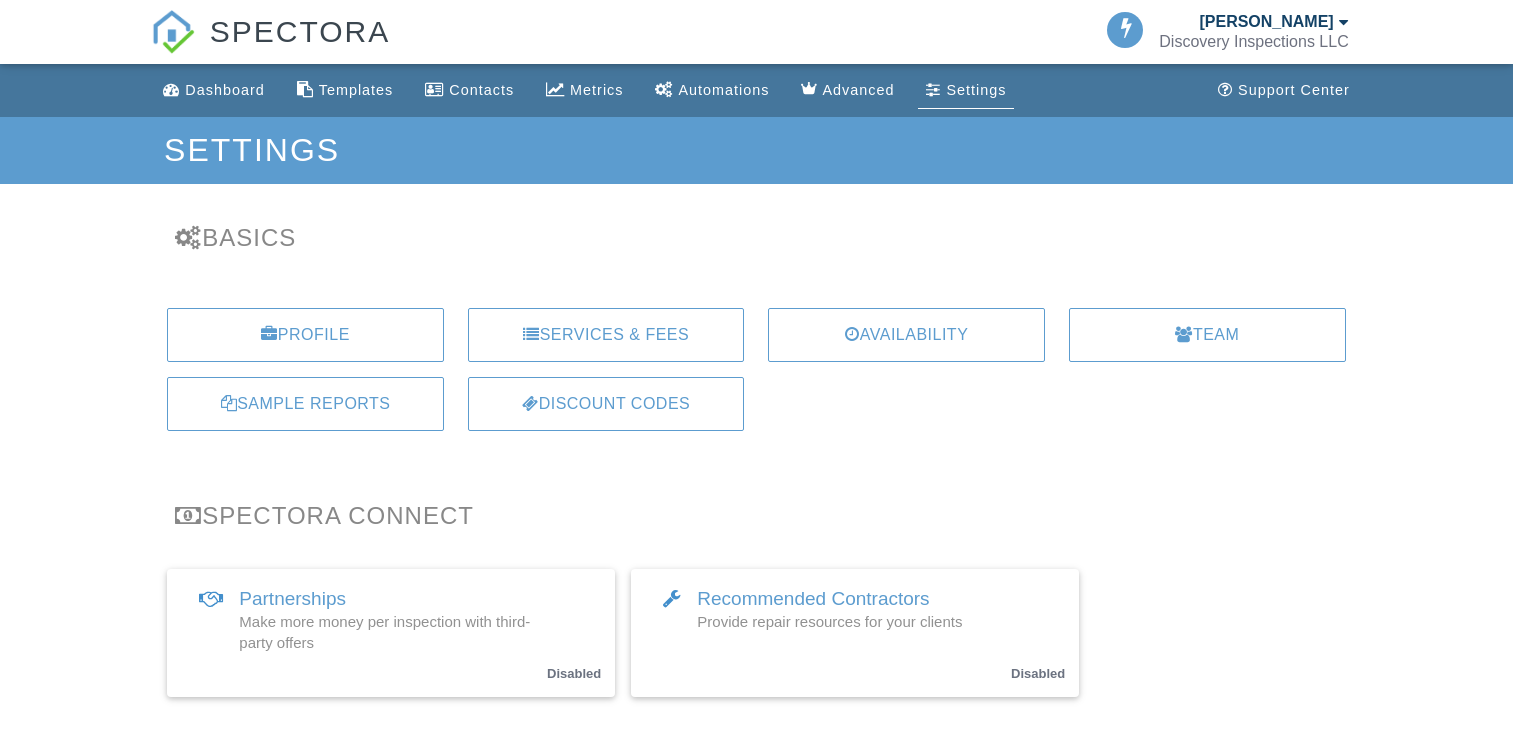 scroll, scrollTop: 0, scrollLeft: 0, axis: both 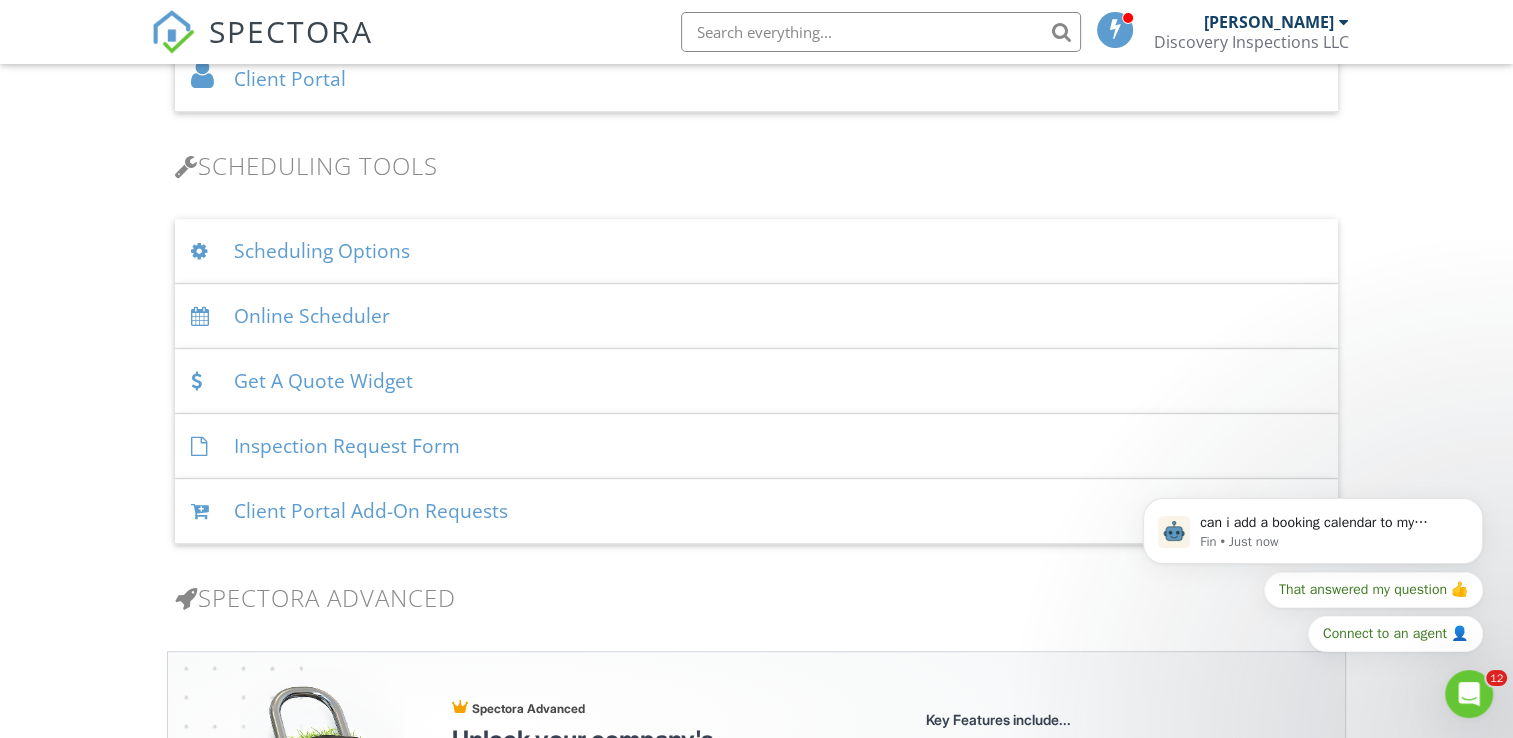 click on "Online Scheduler" at bounding box center [756, 316] 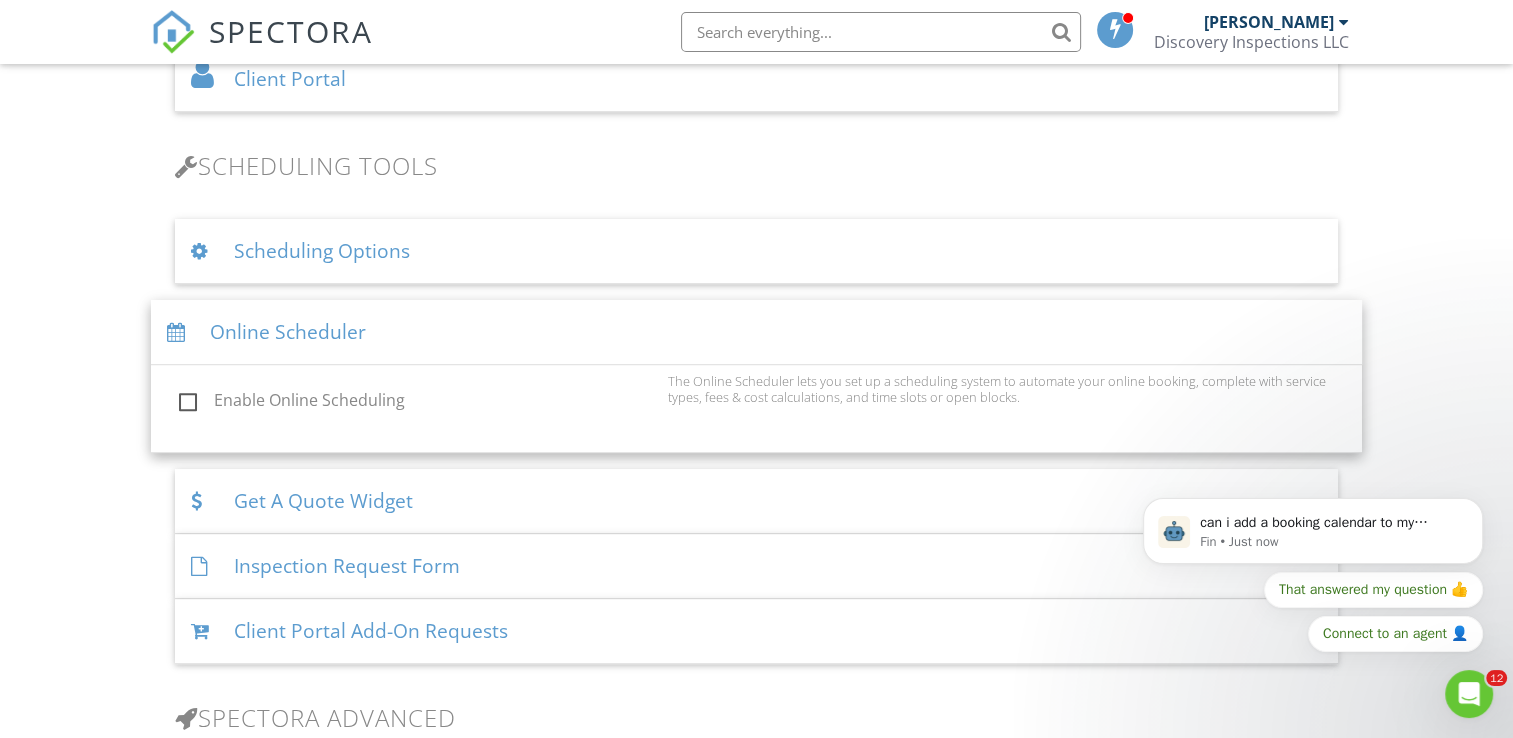 click on "Enable Online Scheduling" at bounding box center (417, 403) 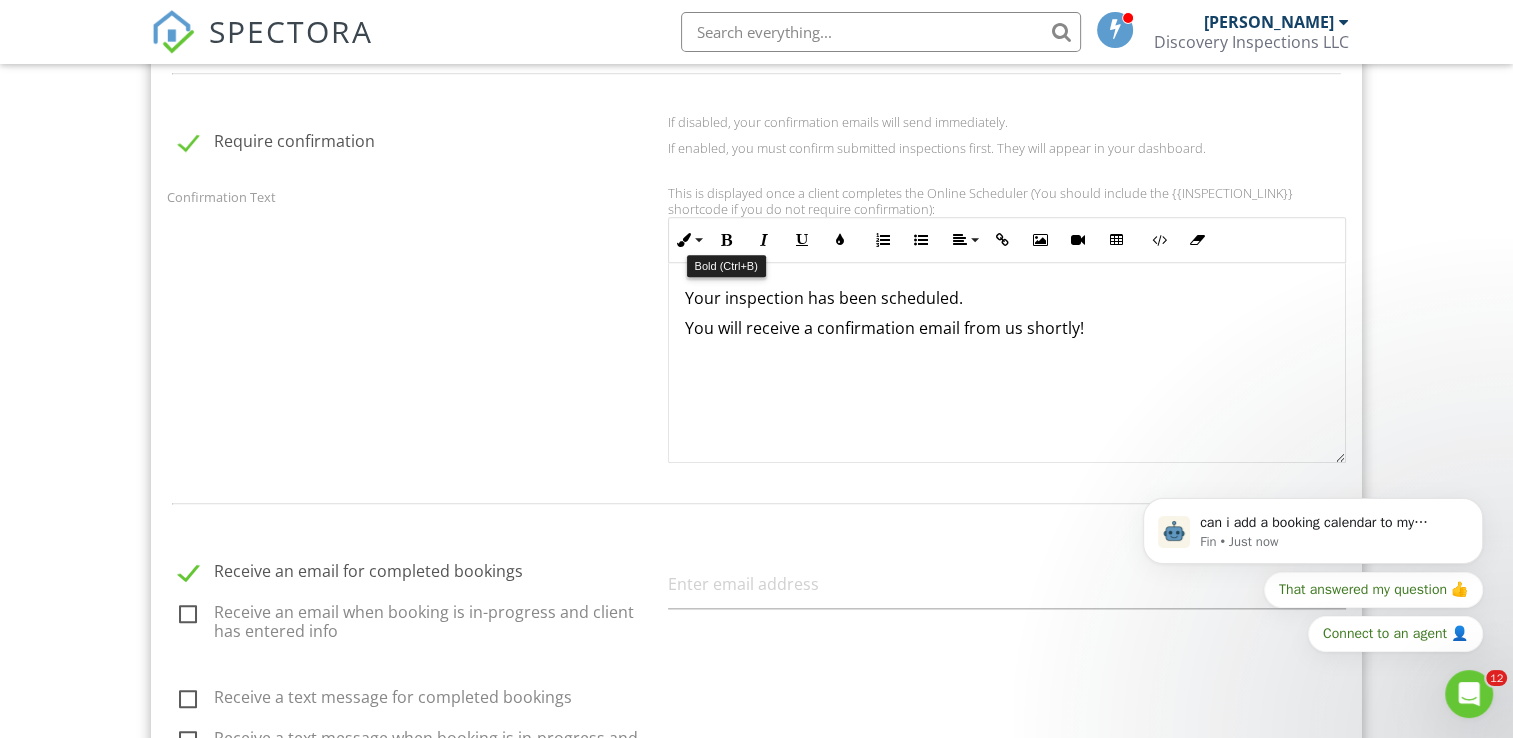 scroll, scrollTop: 2116, scrollLeft: 0, axis: vertical 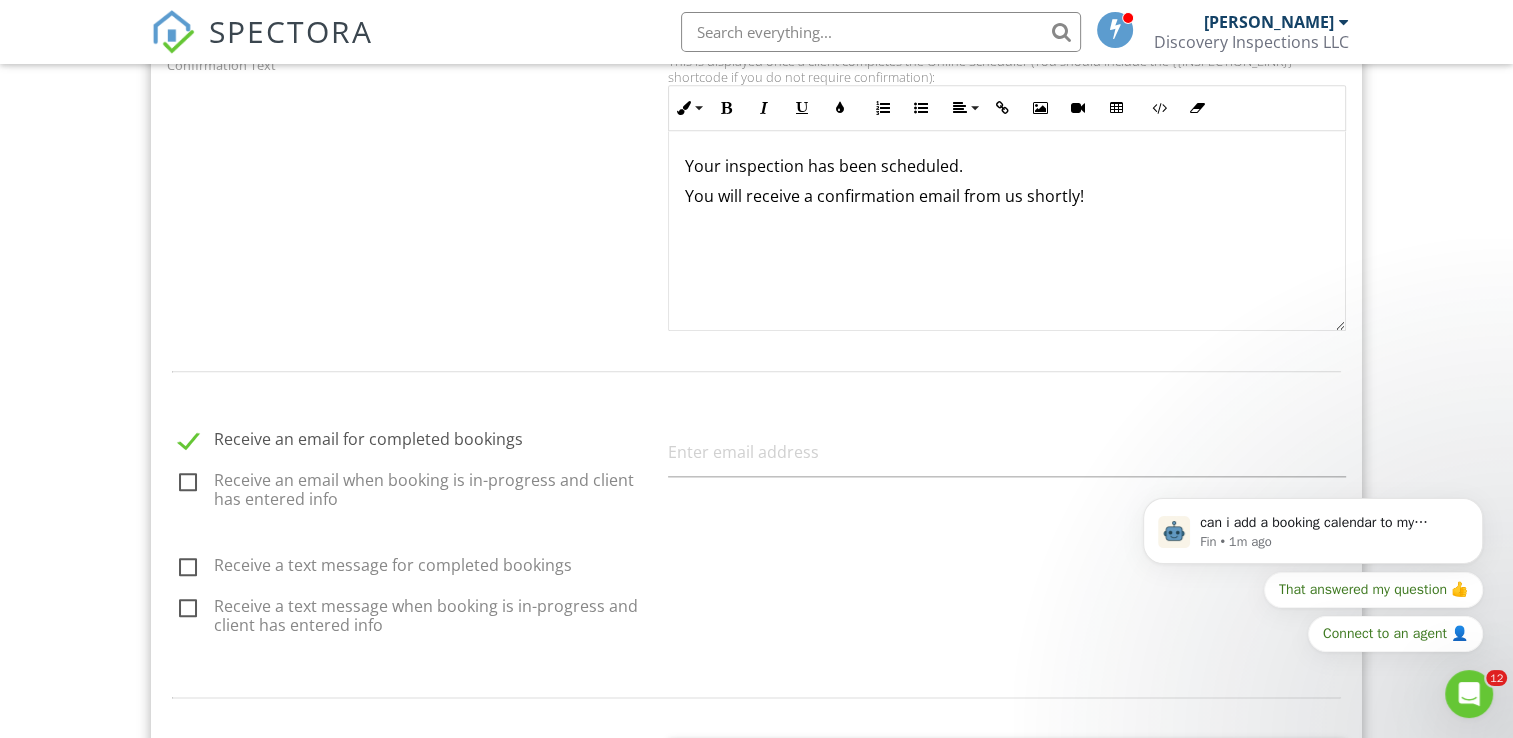 click on "Receive an email when booking is in-progress and client has entered info" at bounding box center (417, 483) 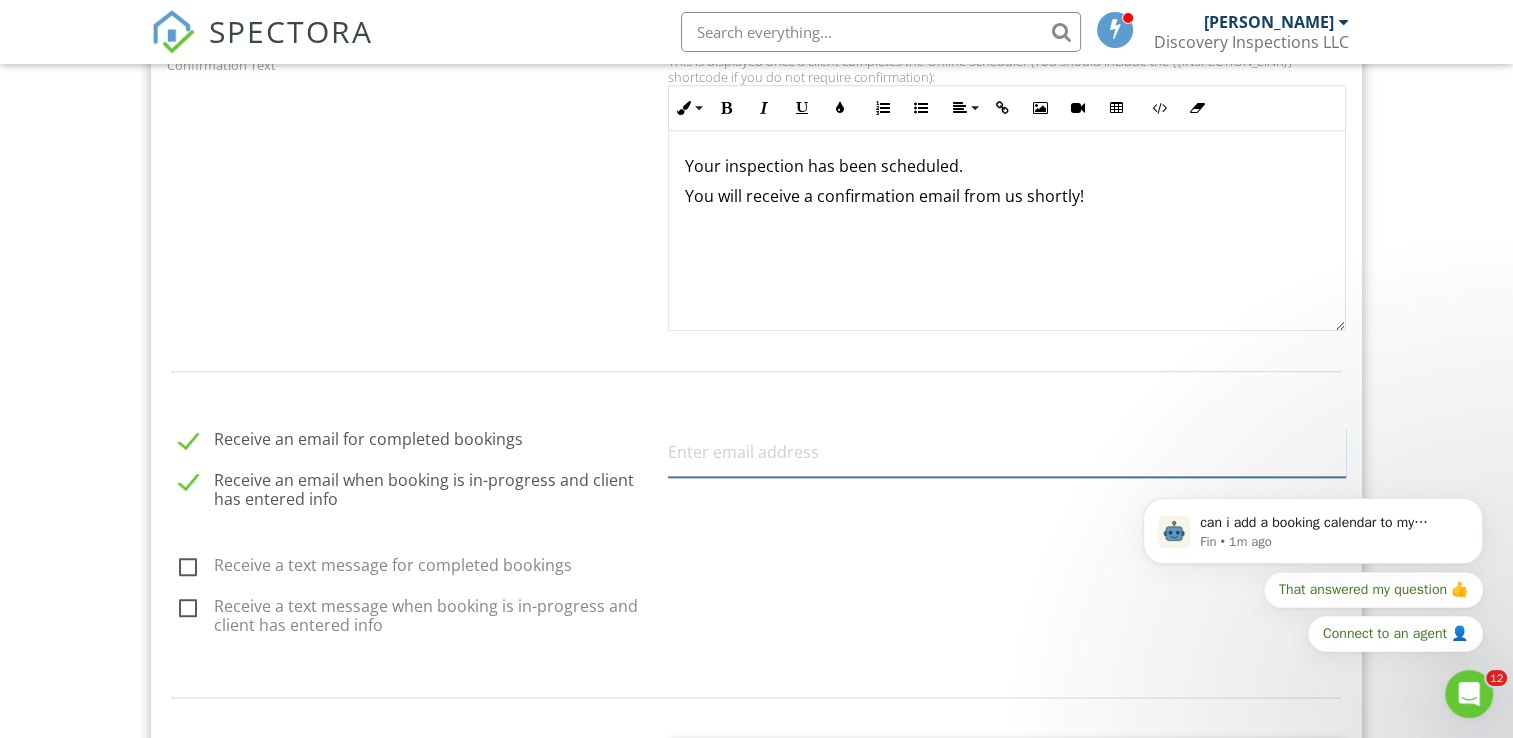 click at bounding box center (1006, 452) 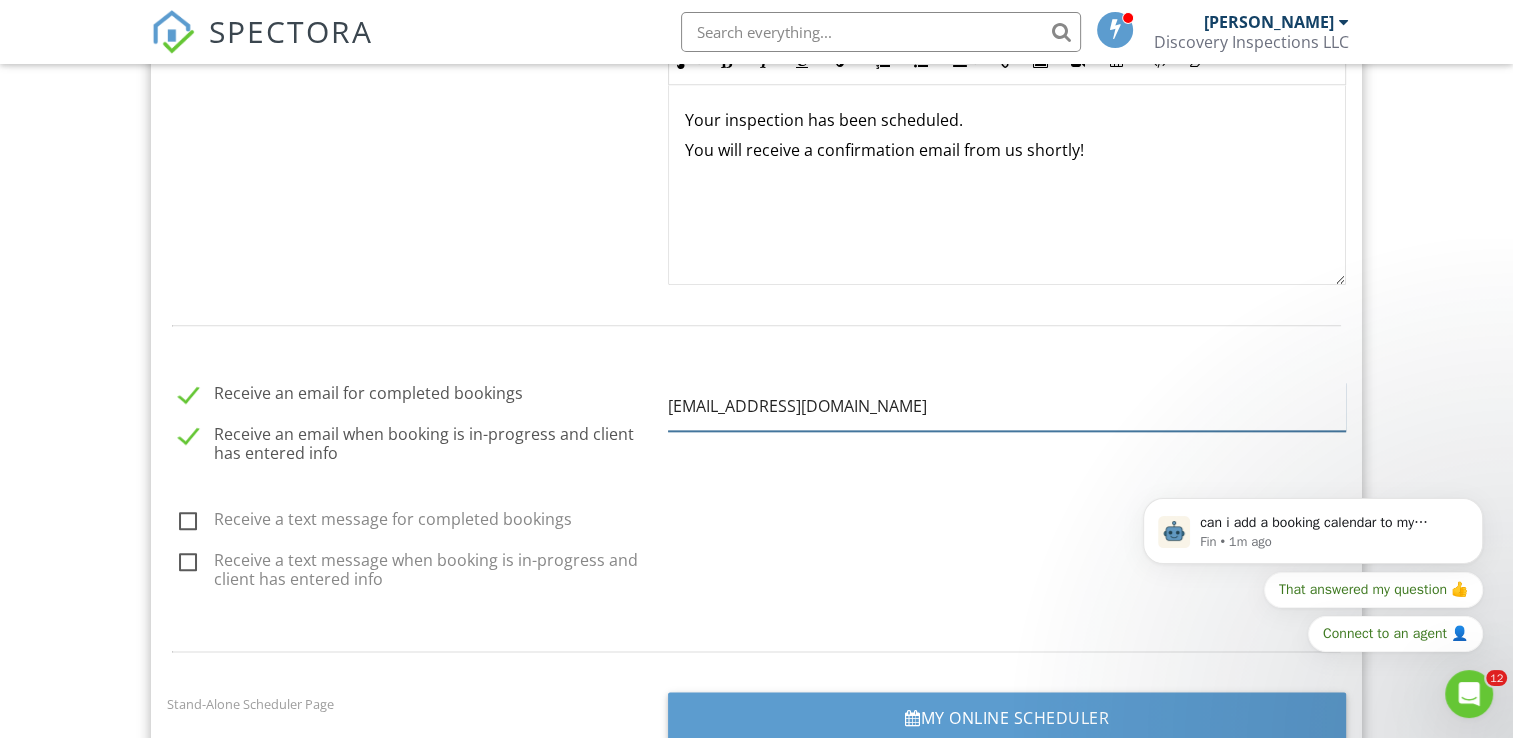 scroll, scrollTop: 2268, scrollLeft: 0, axis: vertical 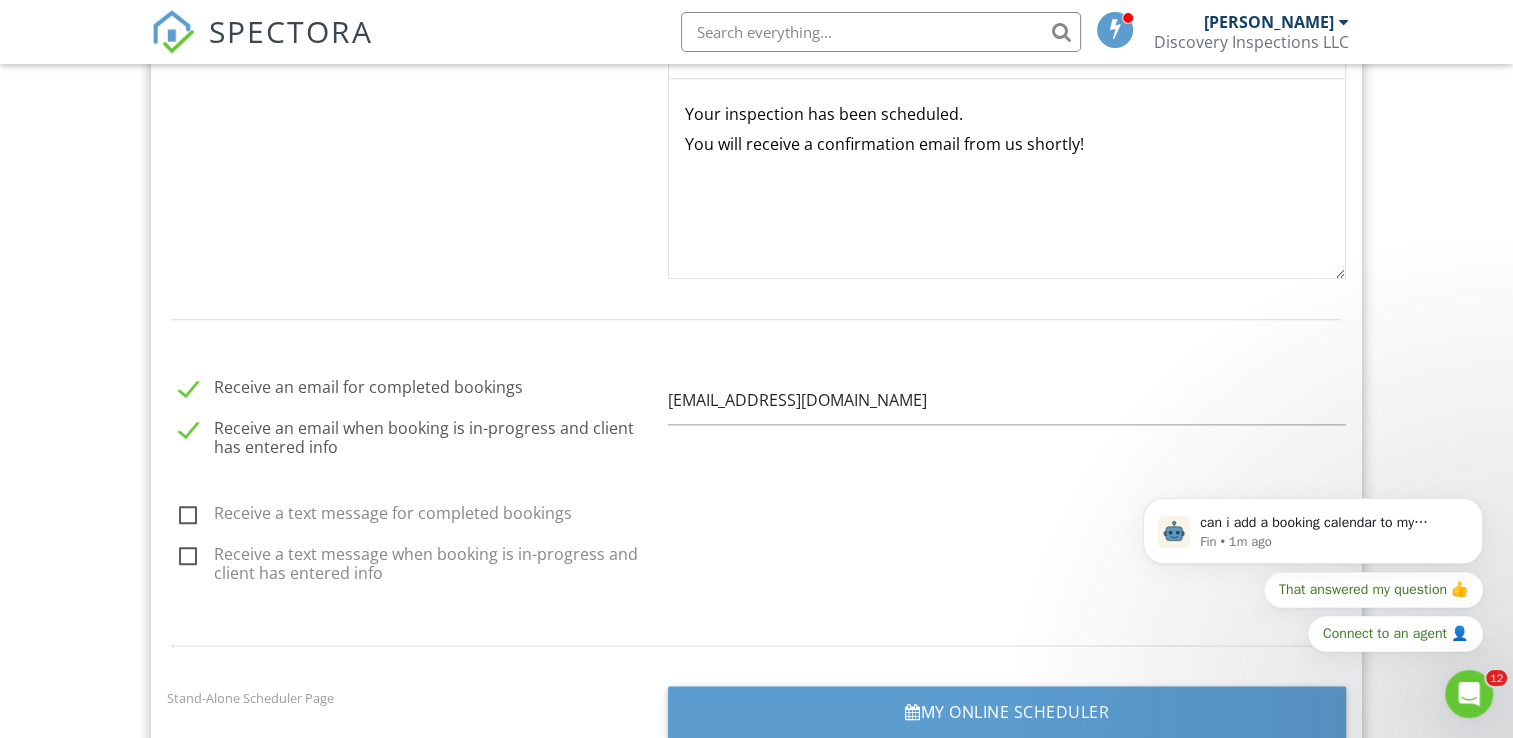 click on "Receive a text message when booking is in-progress and client has entered info" at bounding box center [417, 557] 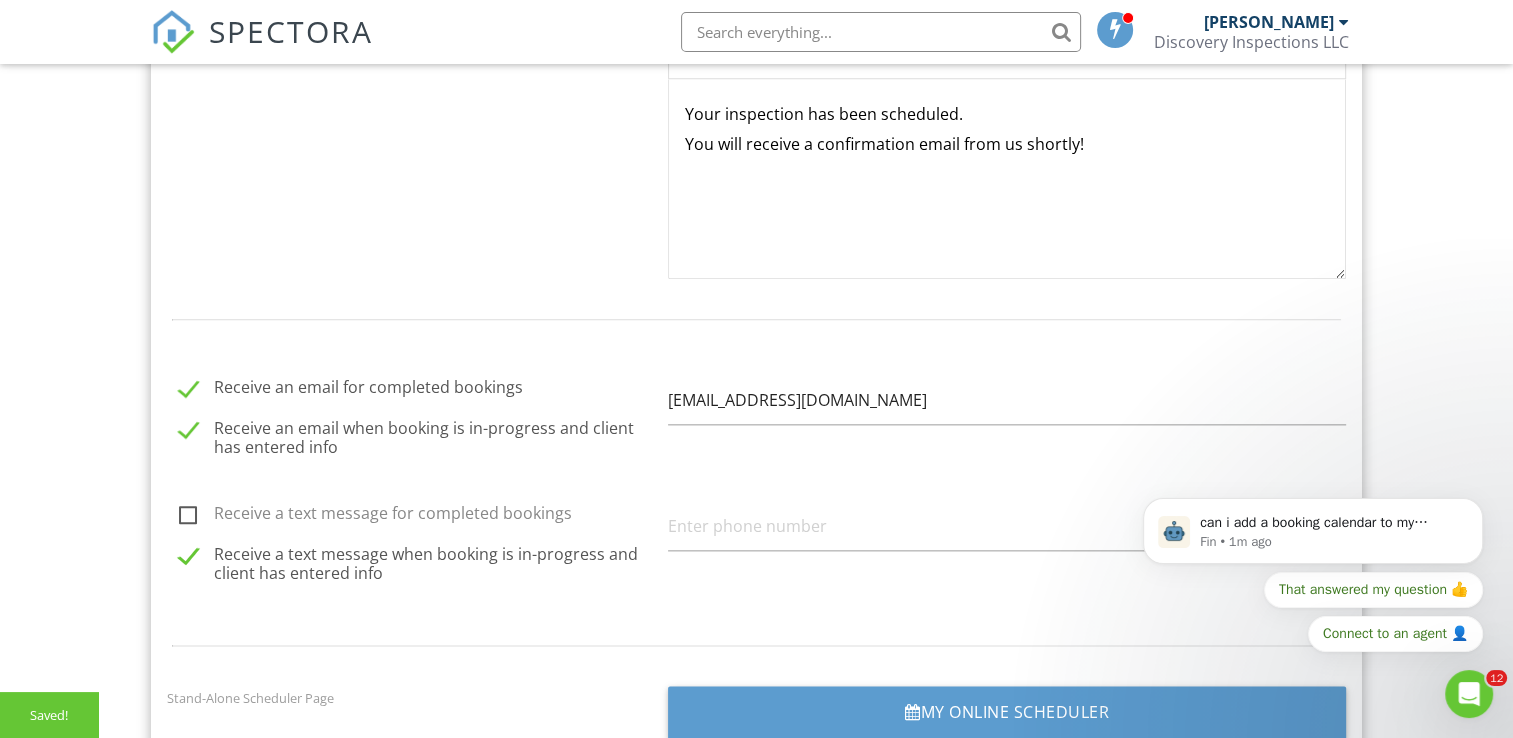 click on "Receive a text message for completed bookings" at bounding box center (417, 516) 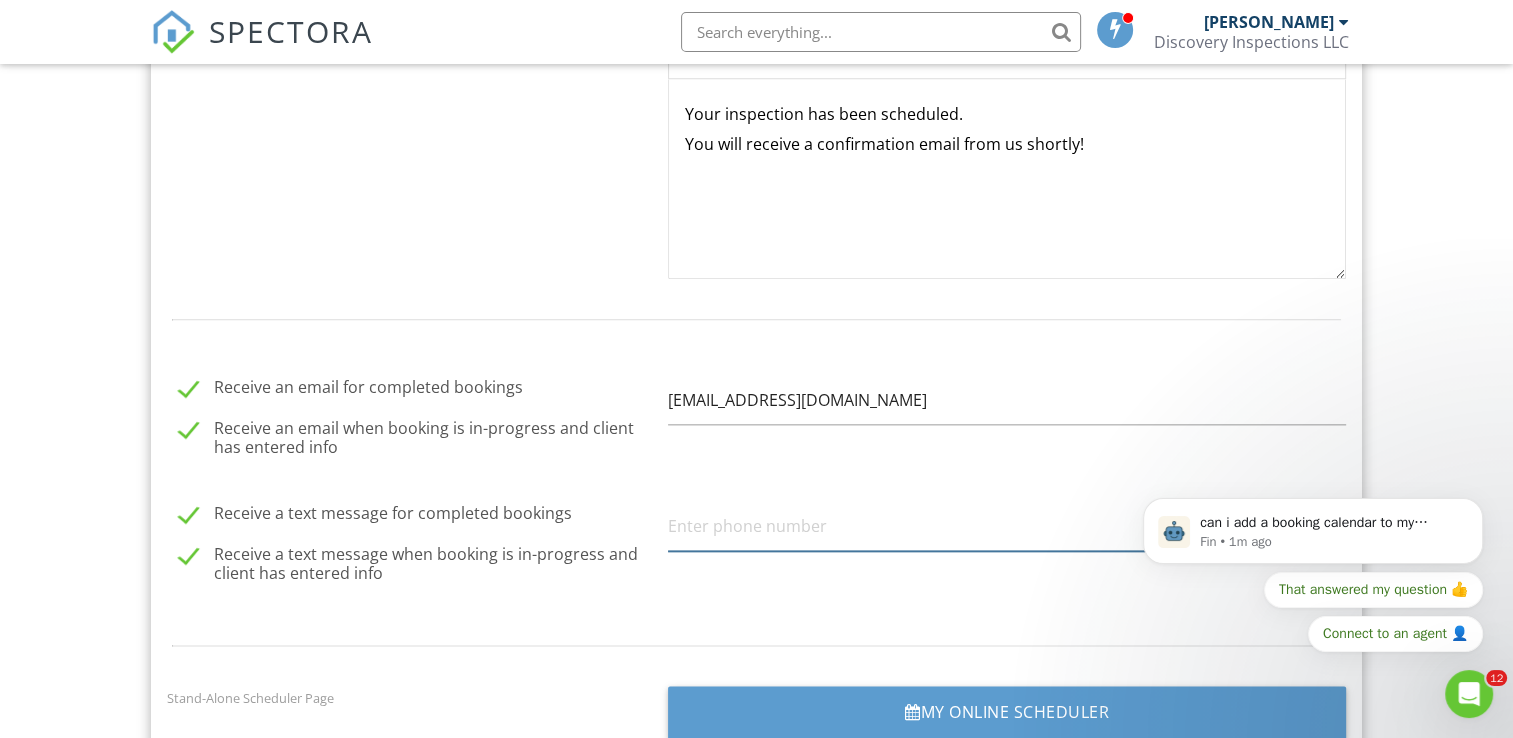 click at bounding box center (1006, 526) 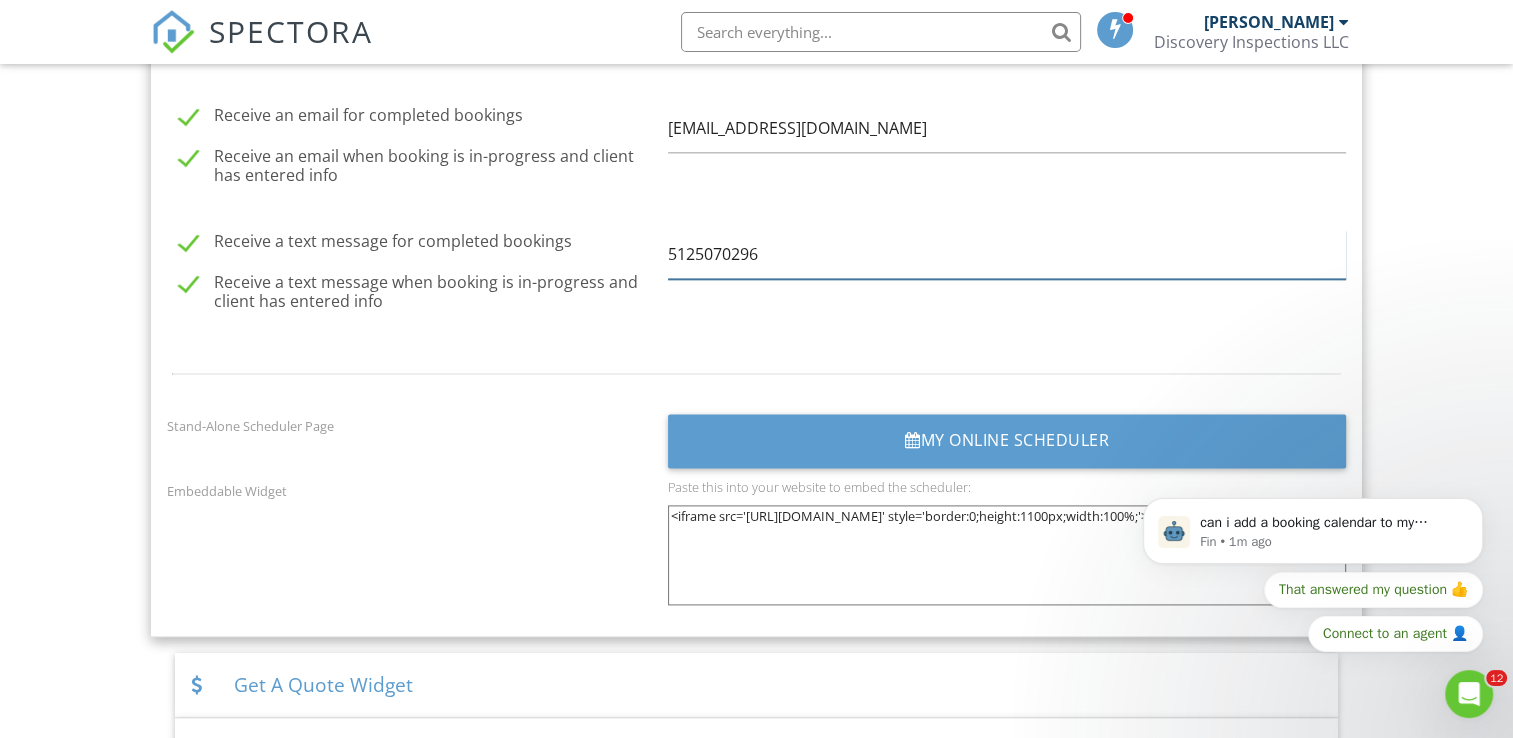 scroll, scrollTop: 2614, scrollLeft: 0, axis: vertical 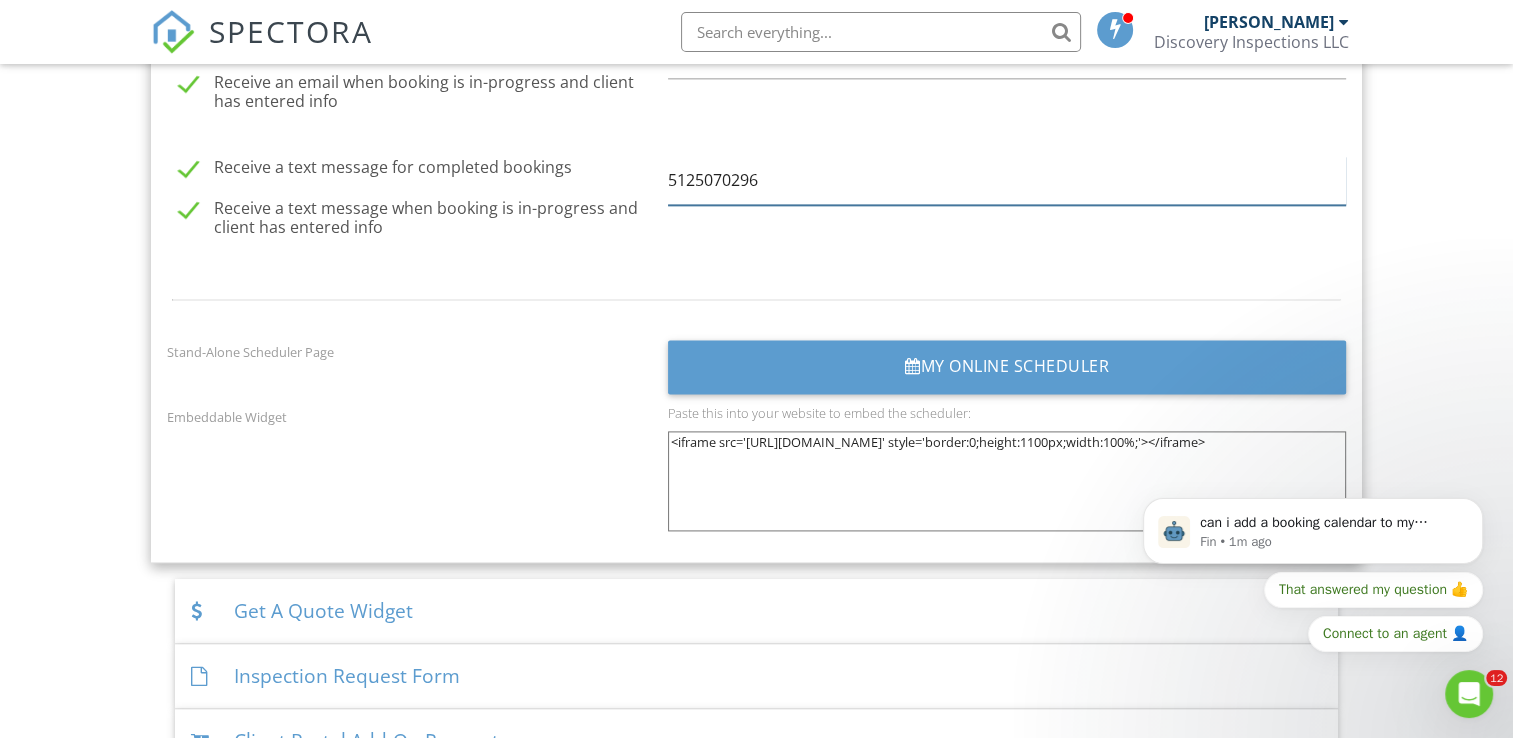 type on "5125070296" 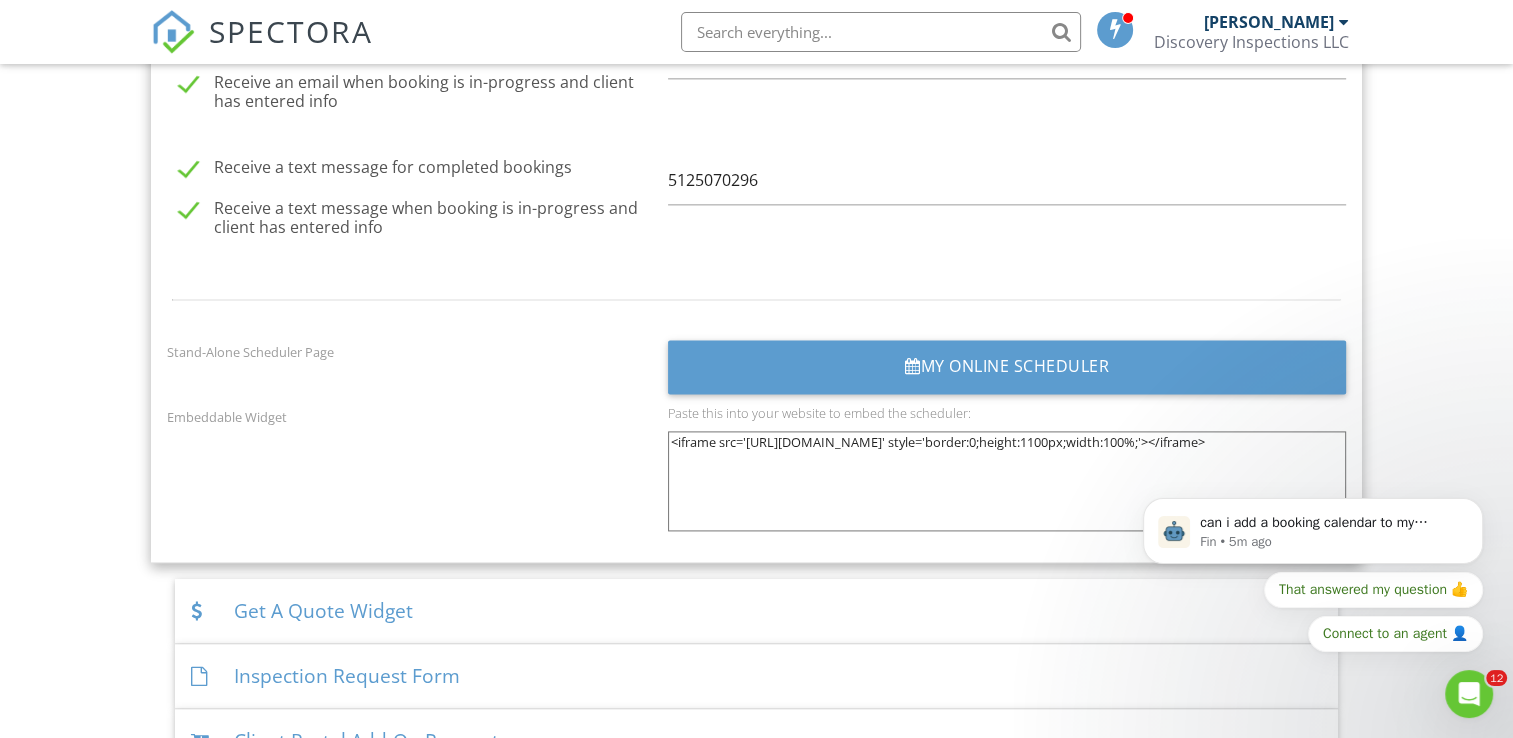 drag, startPoint x: 1072, startPoint y: 454, endPoint x: 627, endPoint y: 431, distance: 445.594 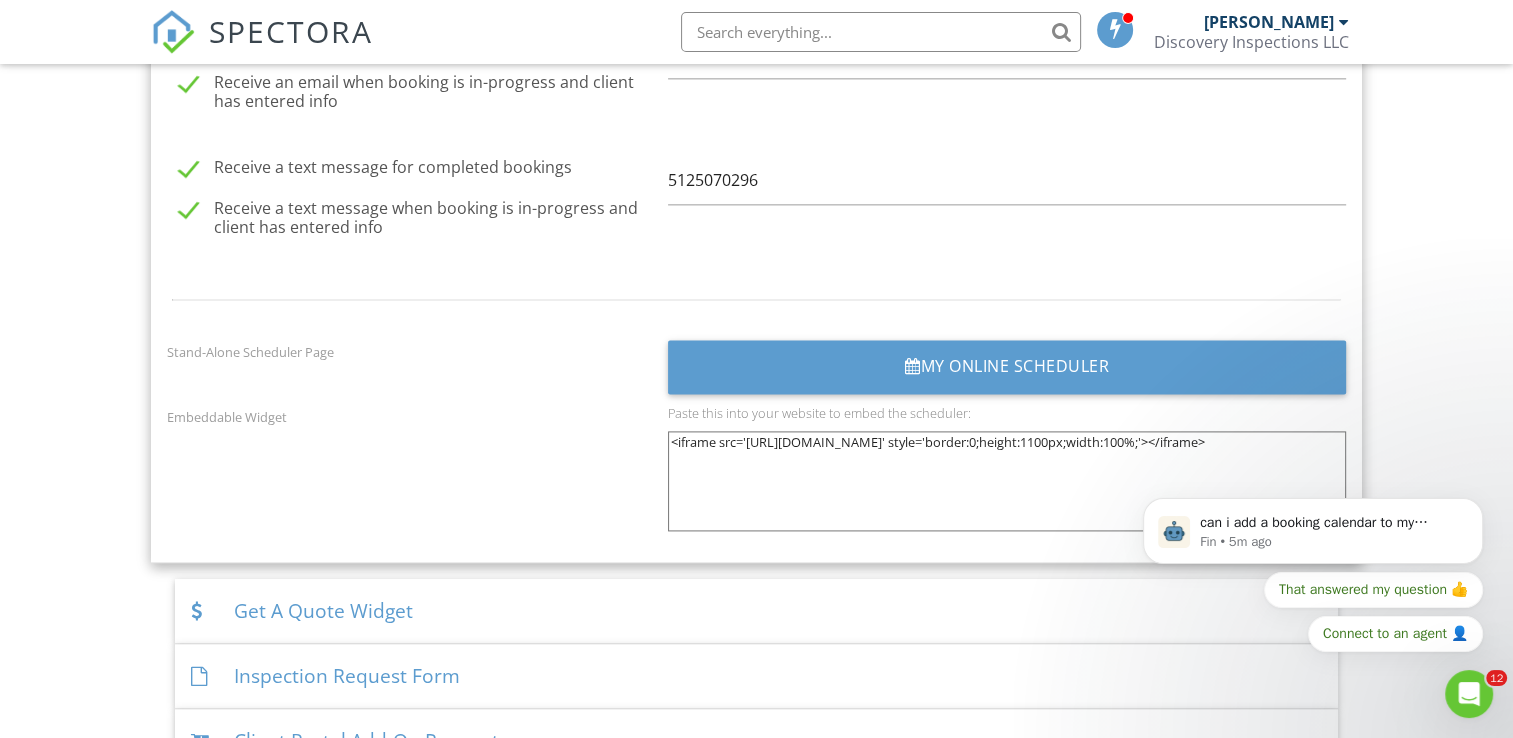 click on "Embeddable Widget
Paste this into your website to embed the scheduler:
<iframe src='https://app.spectora.com/home-inspectors/my-inspection-company-861f71b4af/schedule?iframe=1' style='border:0;height:1100px;width:100%;'></iframe>" at bounding box center [756, 475] 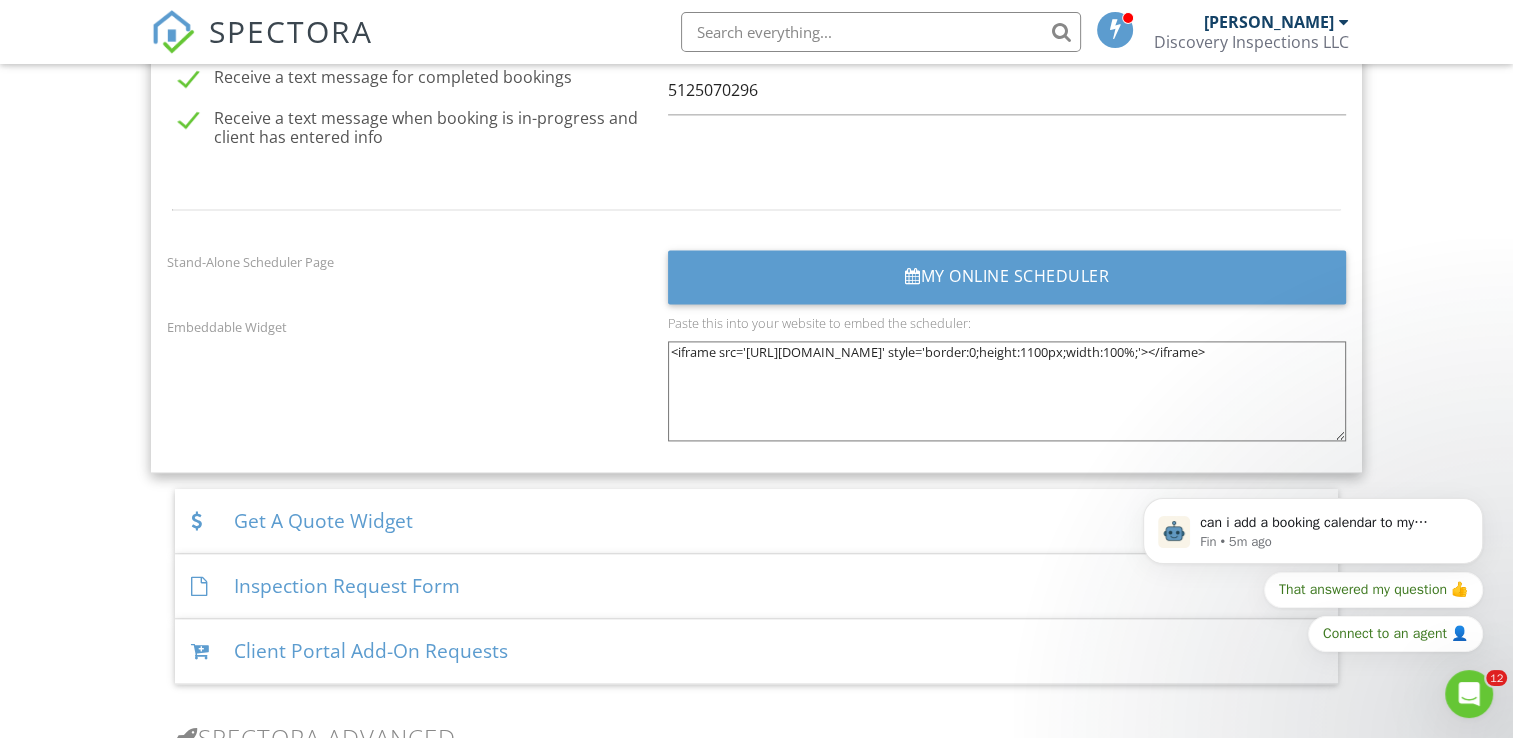 scroll, scrollTop: 2736, scrollLeft: 0, axis: vertical 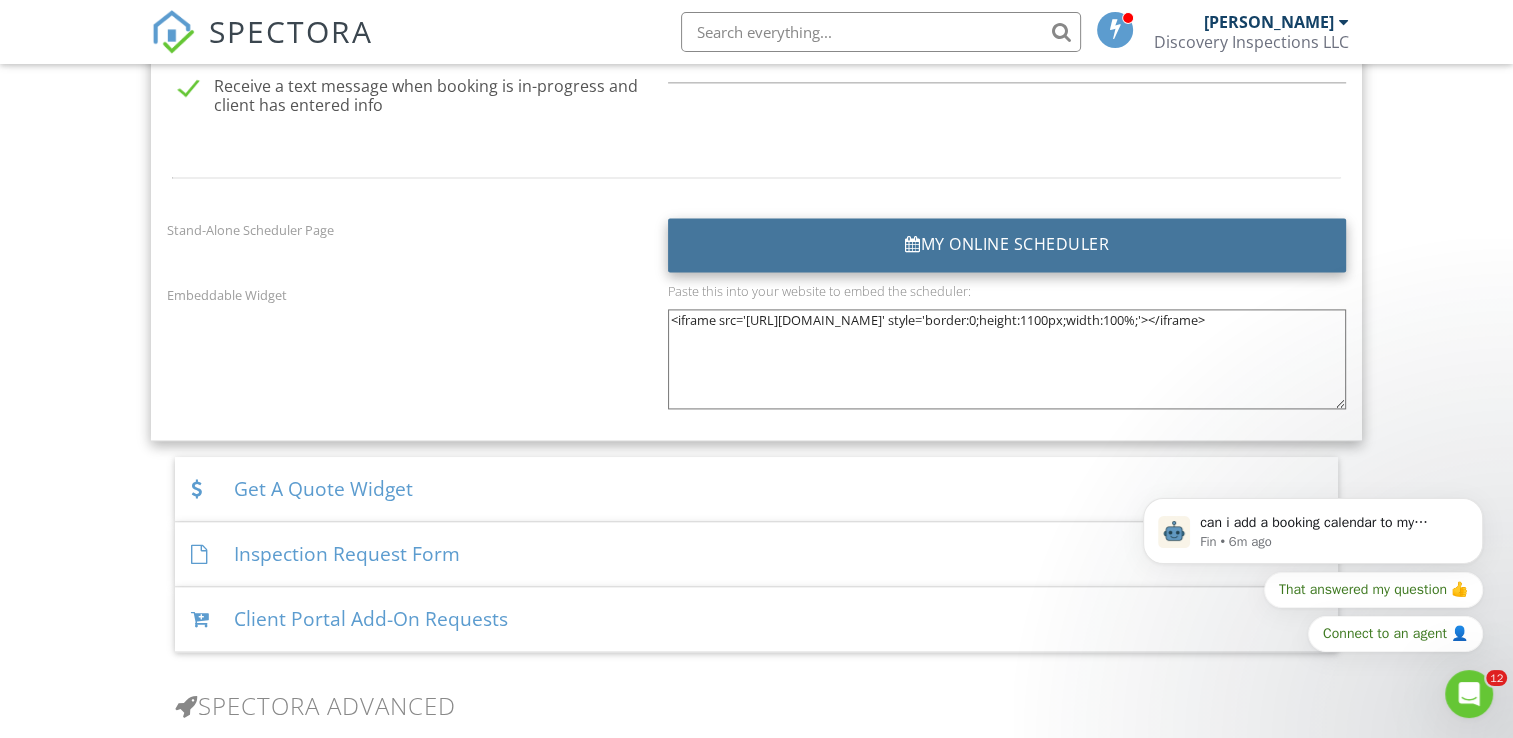 click on "My Online Scheduler" at bounding box center (1006, 245) 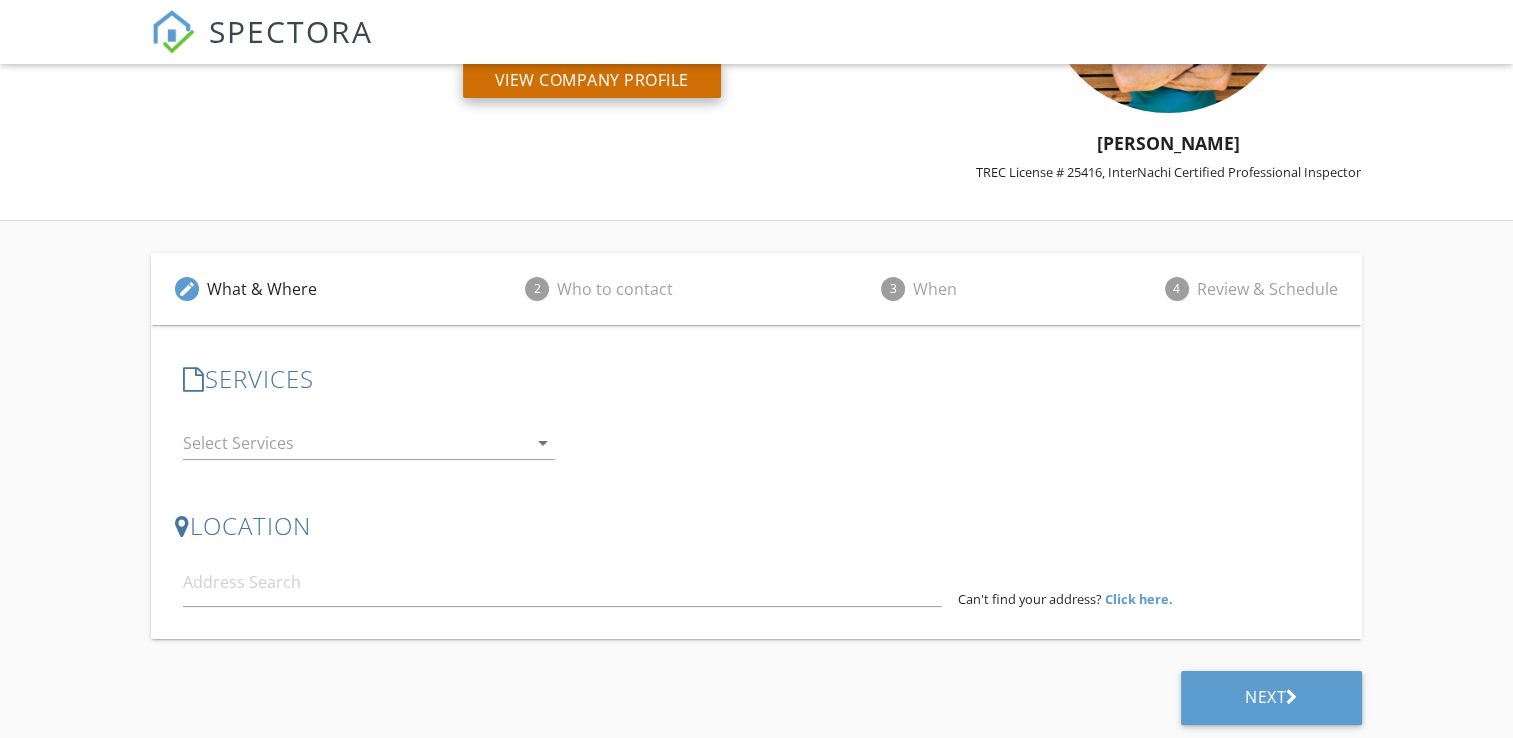 scroll, scrollTop: 0, scrollLeft: 0, axis: both 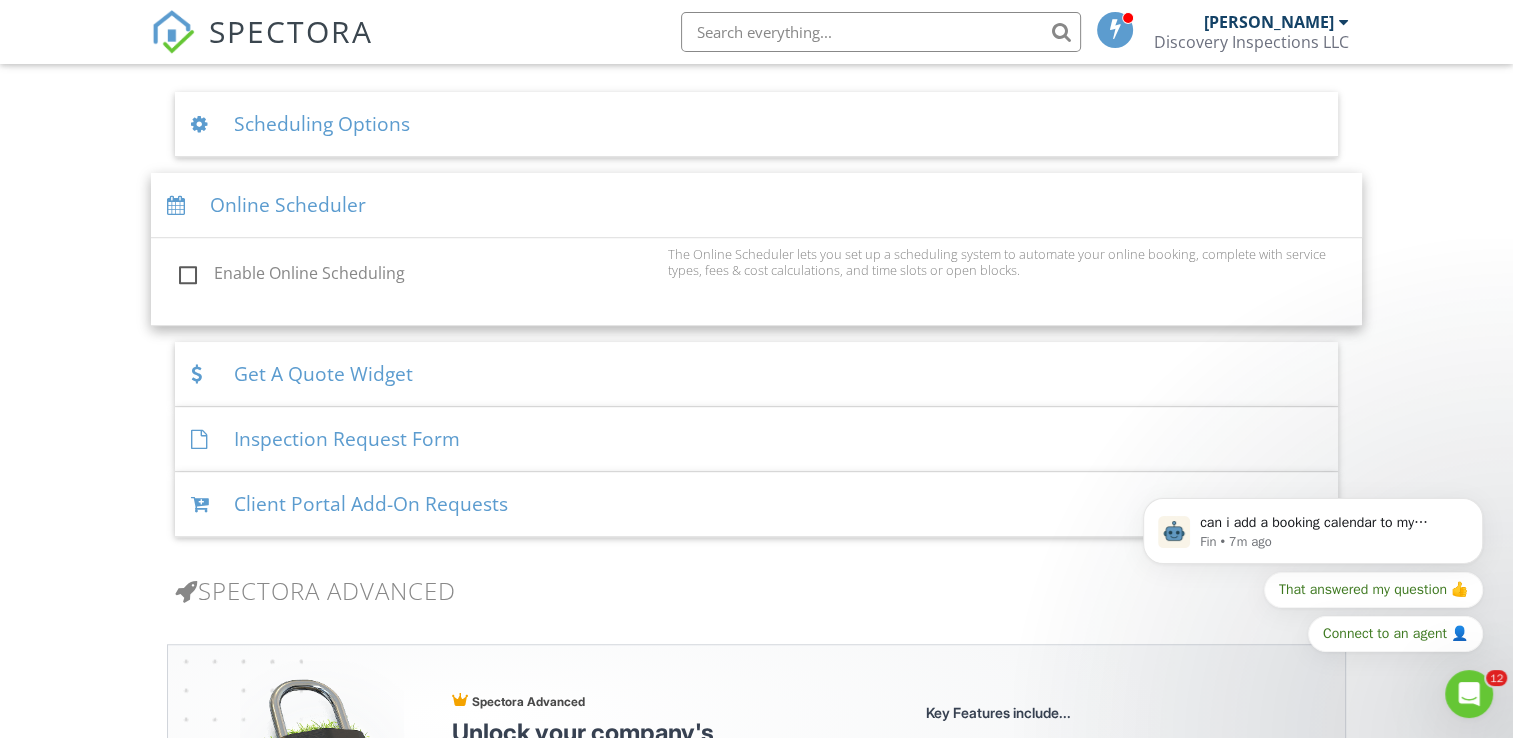 click on "Online Scheduler" at bounding box center (756, 205) 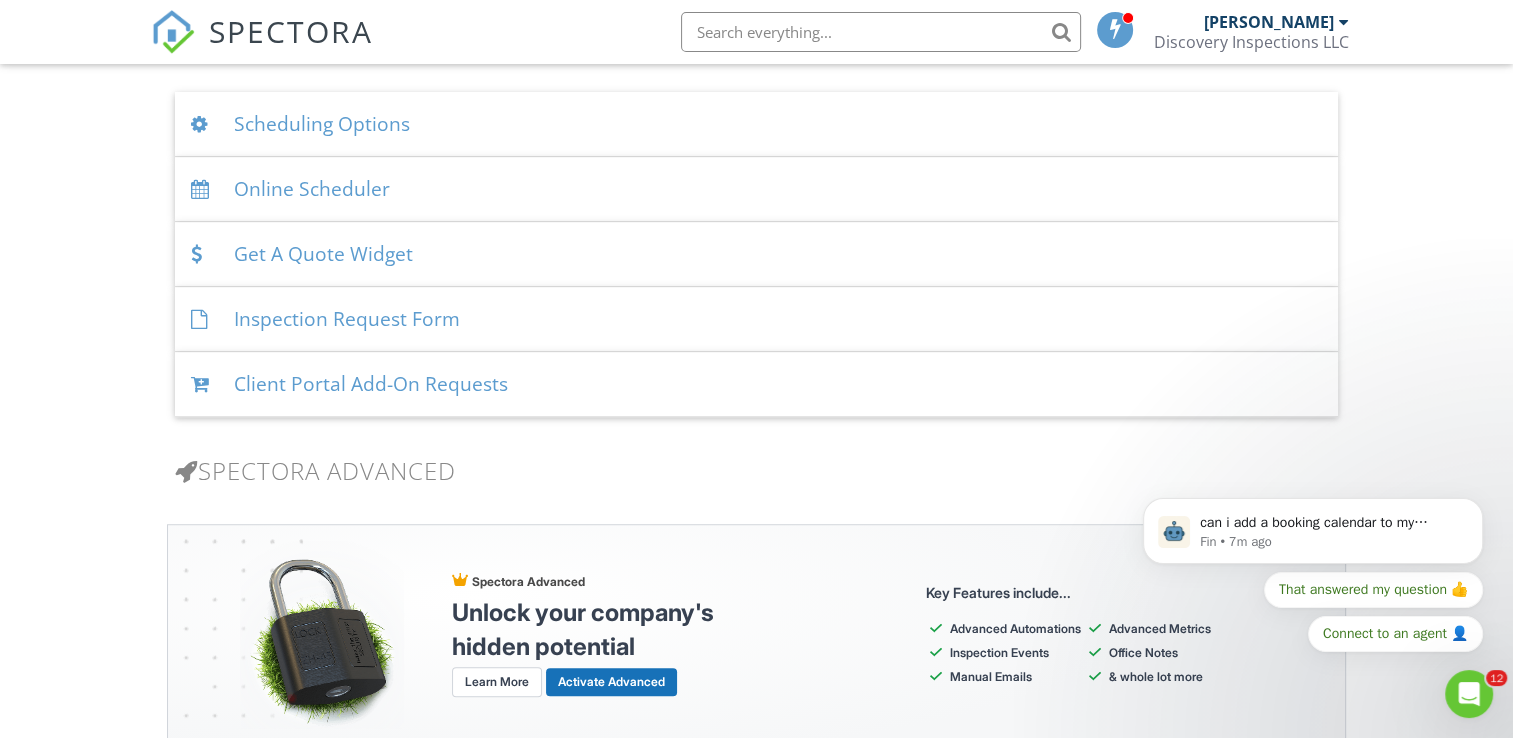 click on "Online Scheduler" at bounding box center [756, 189] 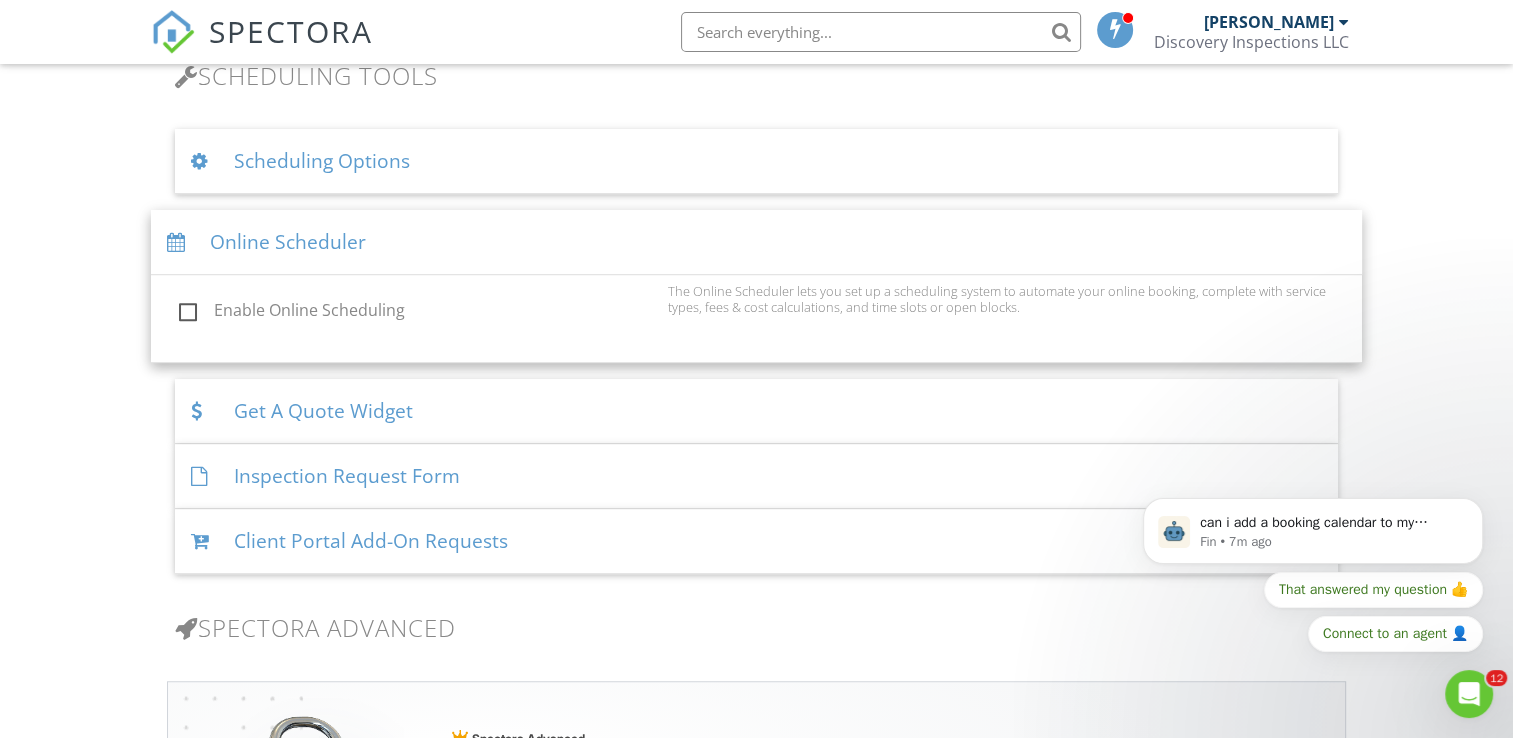 scroll, scrollTop: 1300, scrollLeft: 0, axis: vertical 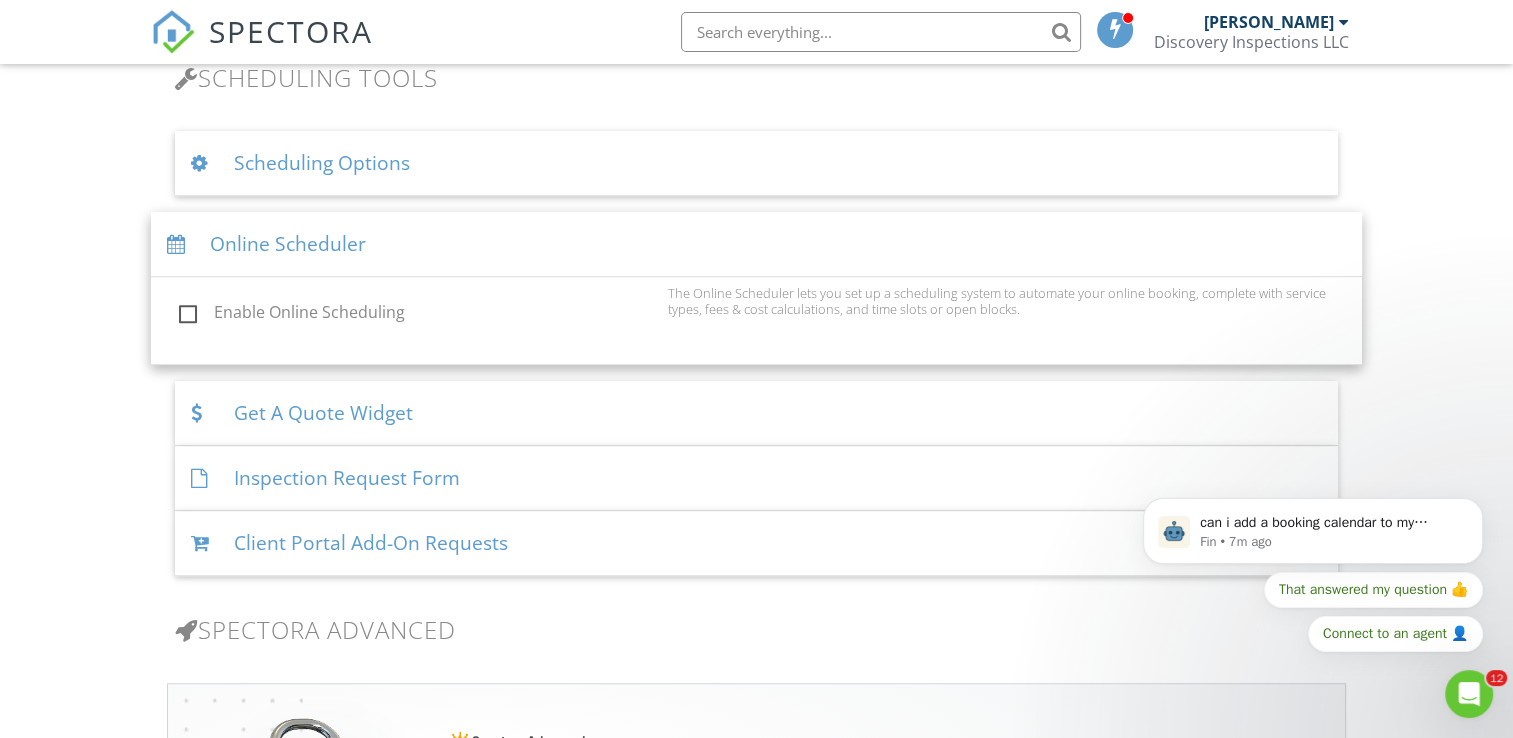 click on "Scheduling Options" at bounding box center (756, 163) 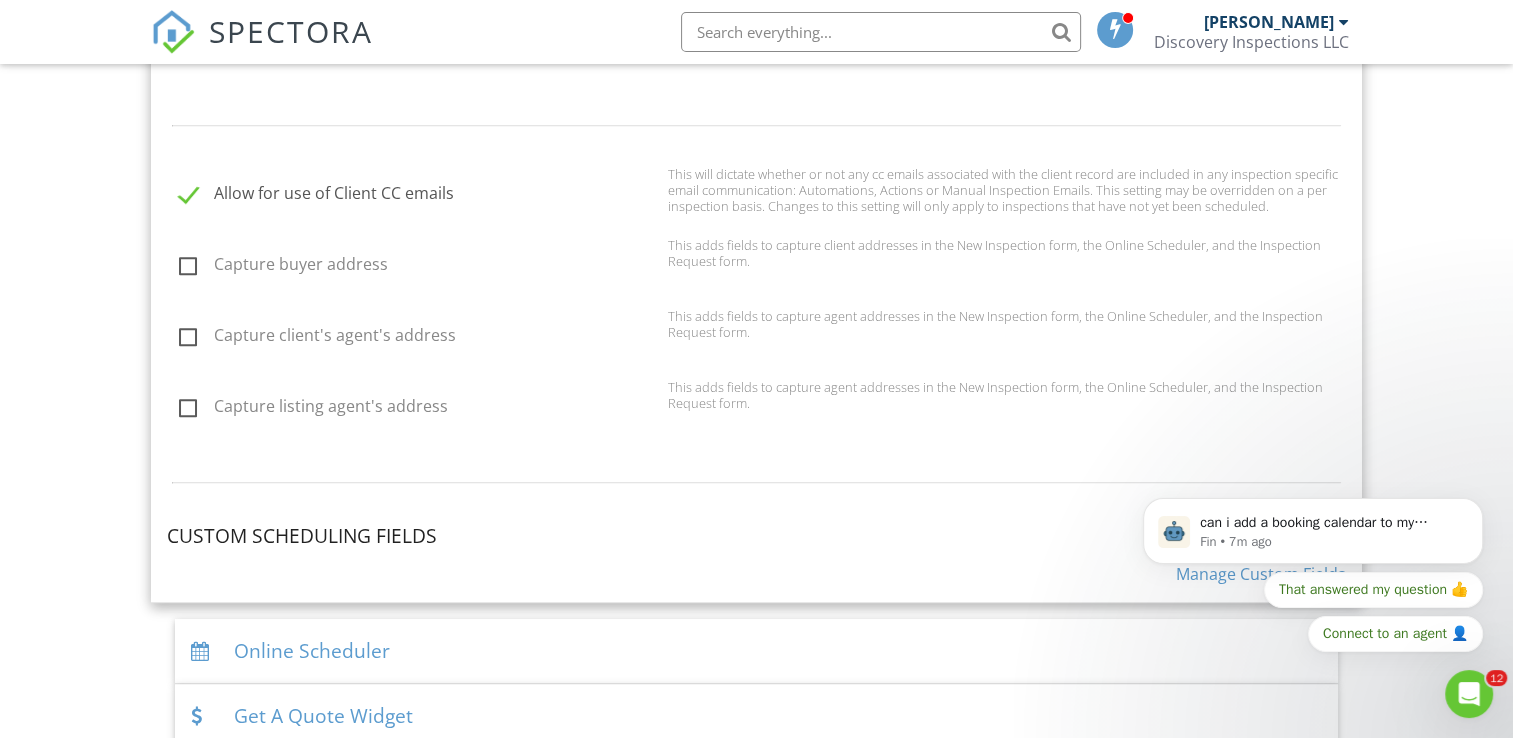 scroll, scrollTop: 1894, scrollLeft: 0, axis: vertical 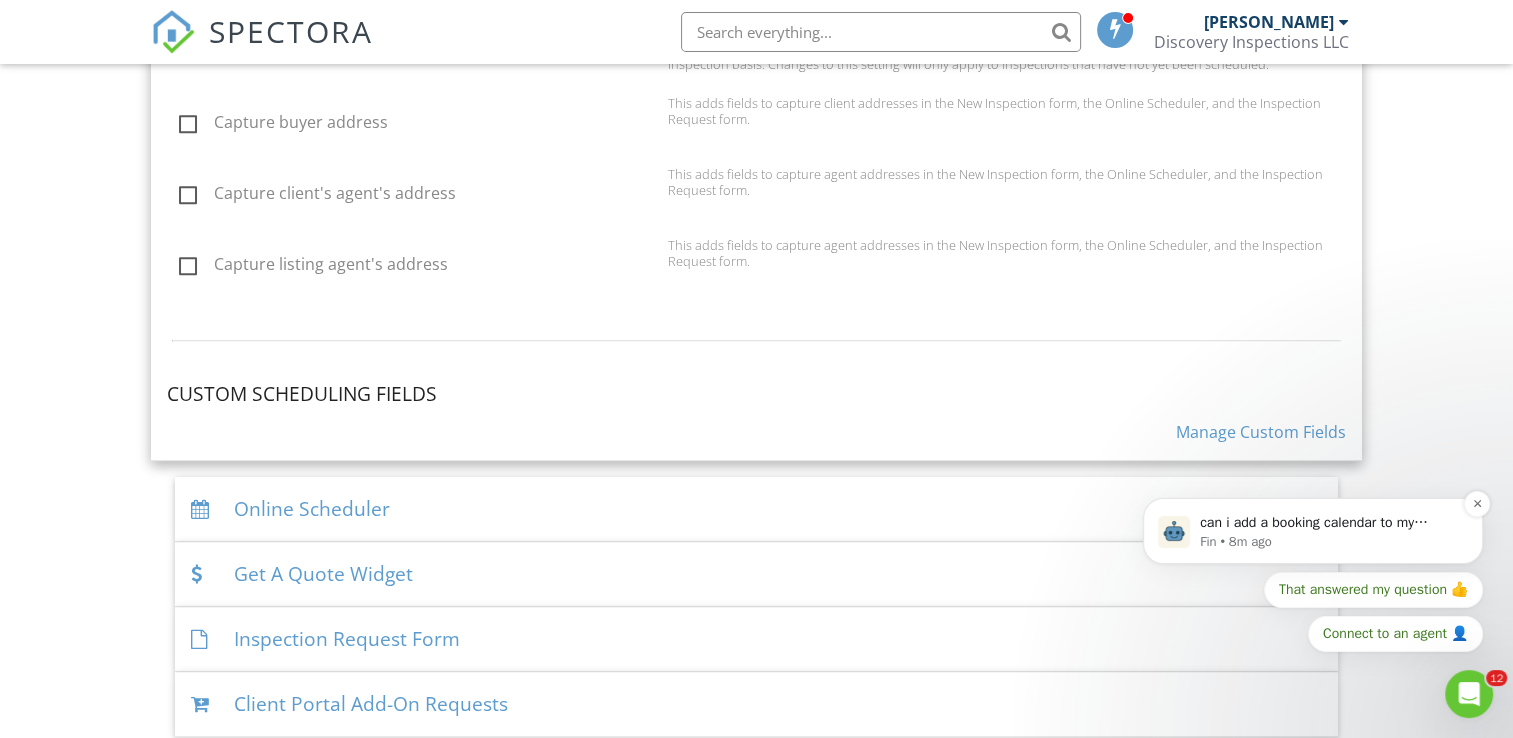 click on "can i add a booking calendar to my website" at bounding box center (1329, 523) 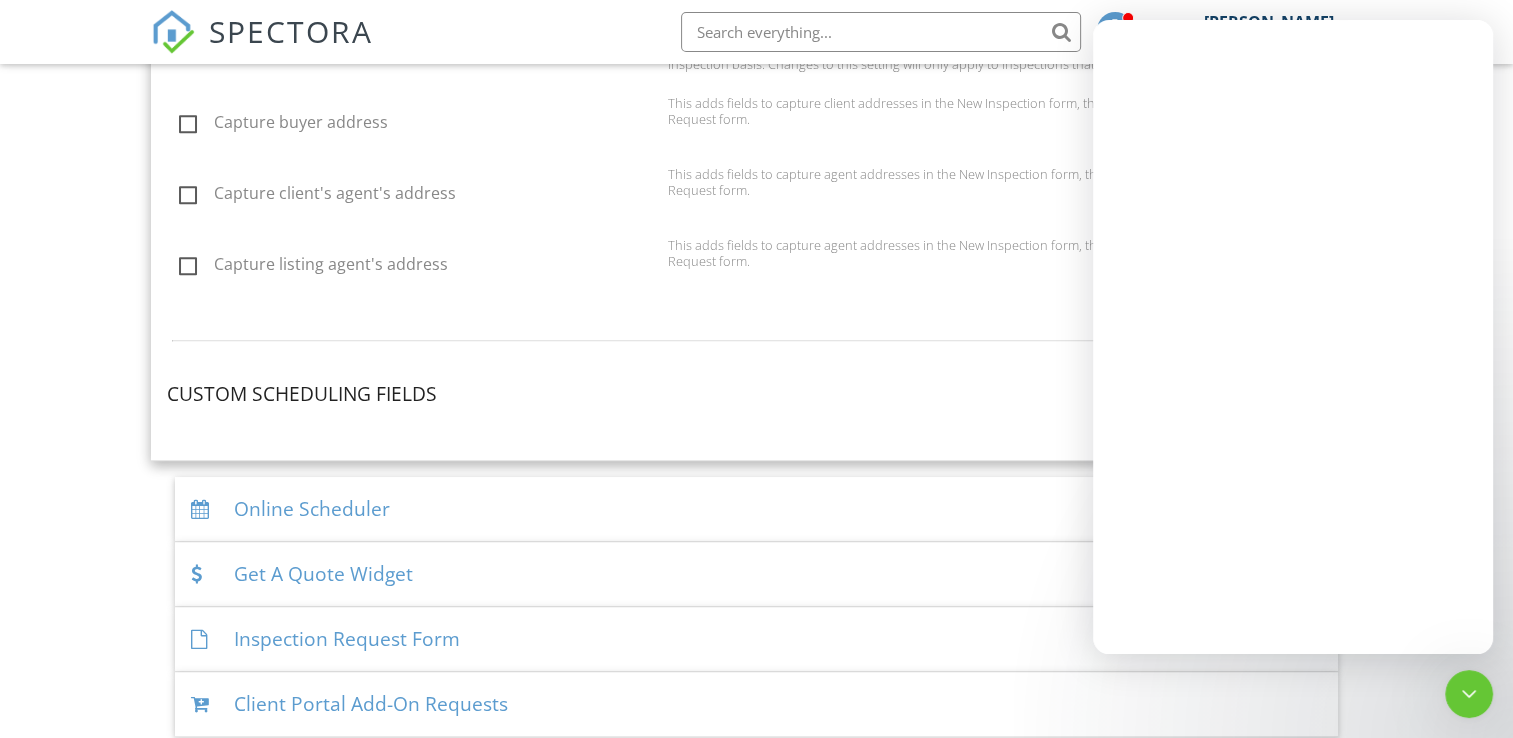 scroll, scrollTop: 0, scrollLeft: 0, axis: both 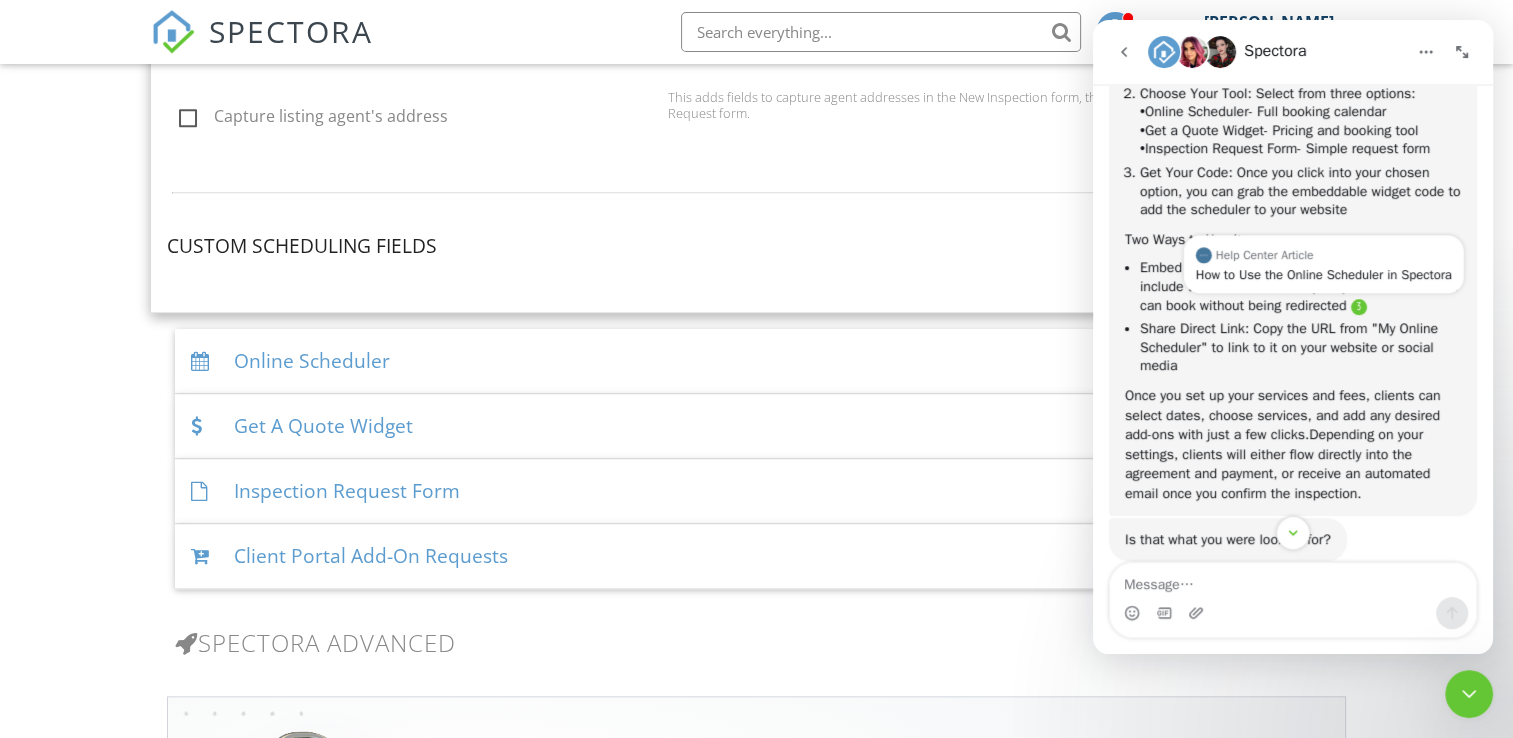 click at bounding box center [1359, 307] 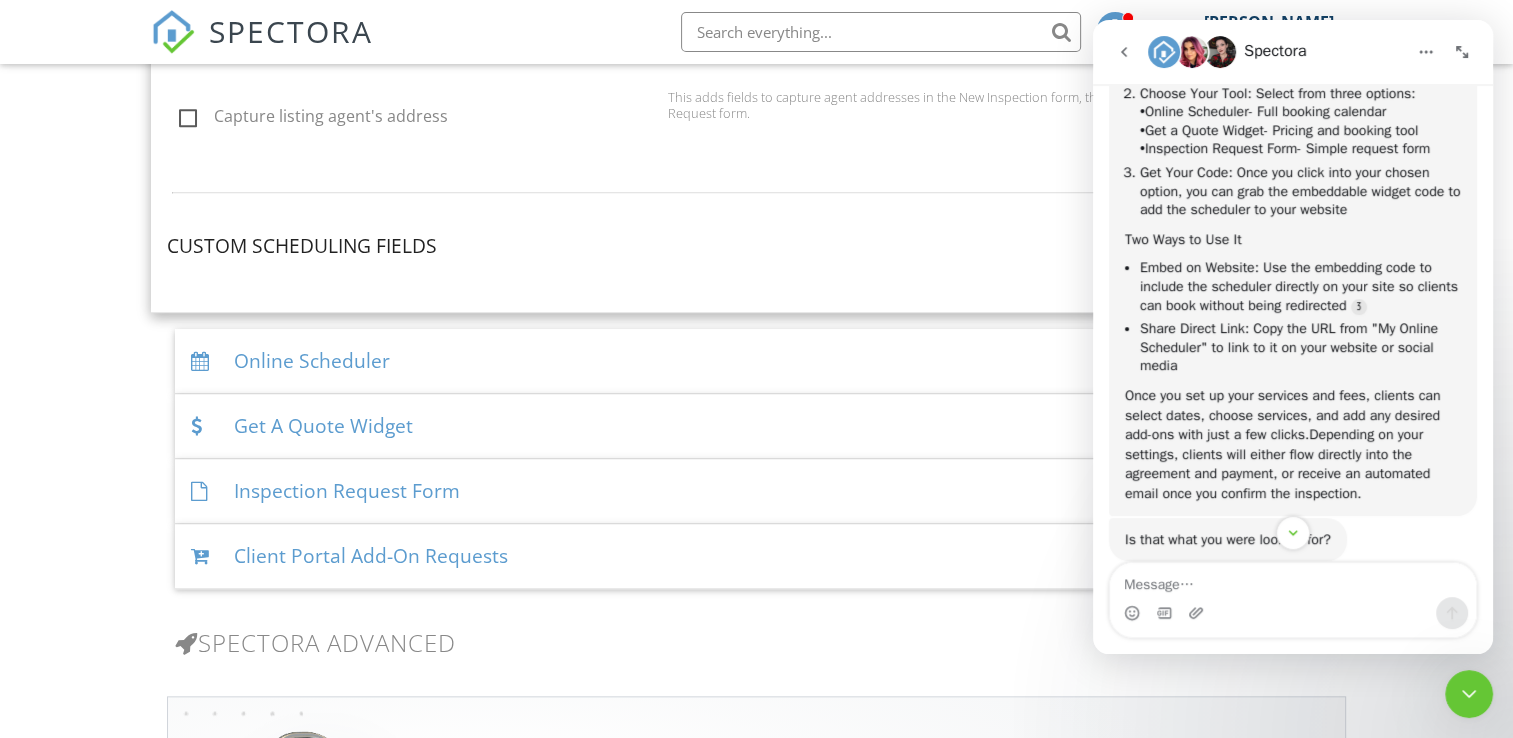 click at bounding box center (881, 32) 